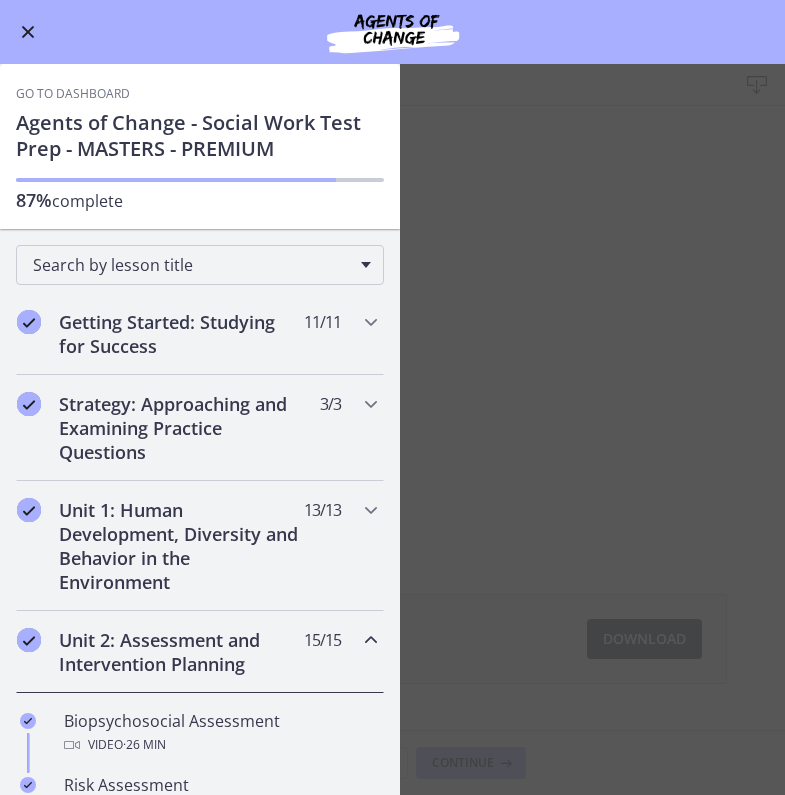 scroll, scrollTop: 0, scrollLeft: 0, axis: both 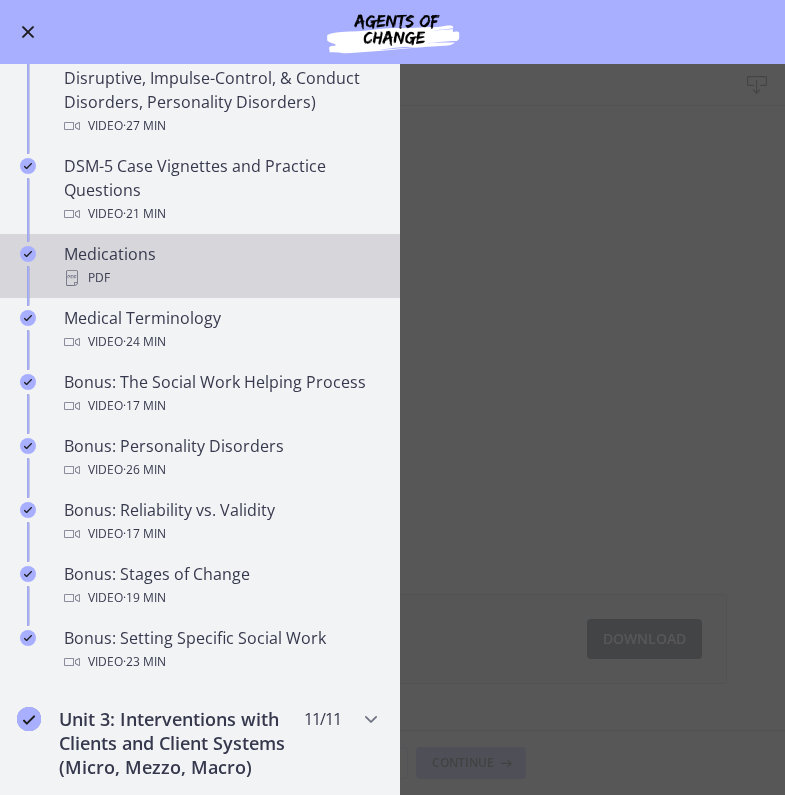 click on "PDF" at bounding box center [220, 278] 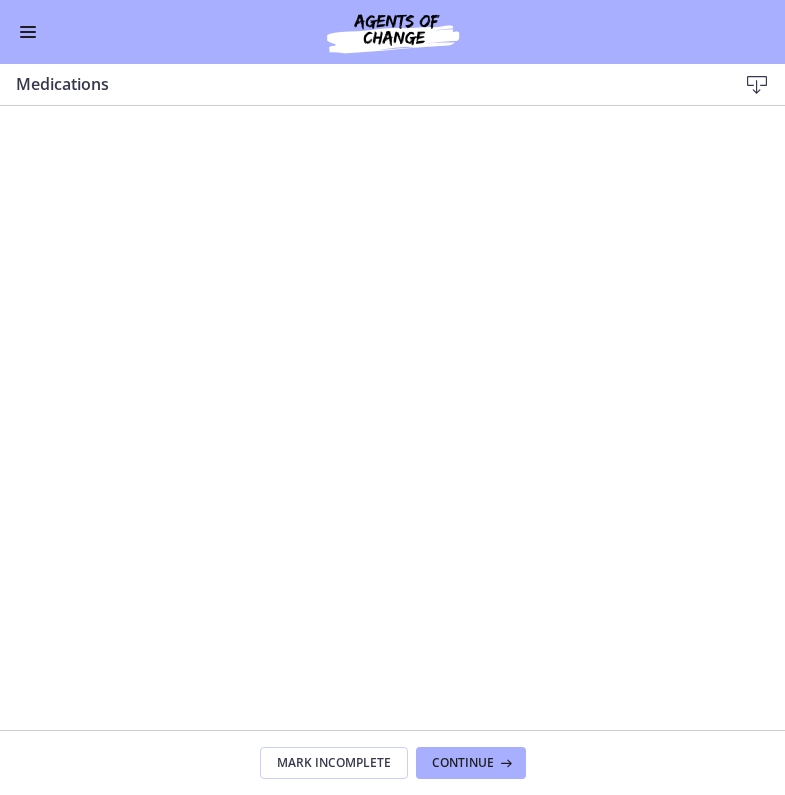 scroll, scrollTop: 0, scrollLeft: 0, axis: both 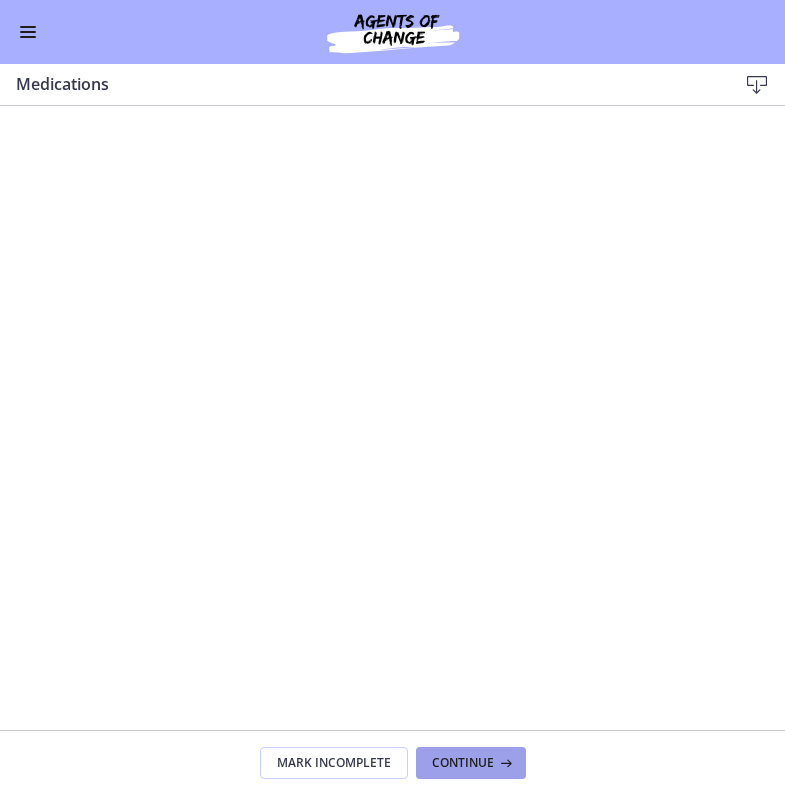 click on "Continue" at bounding box center [471, 763] 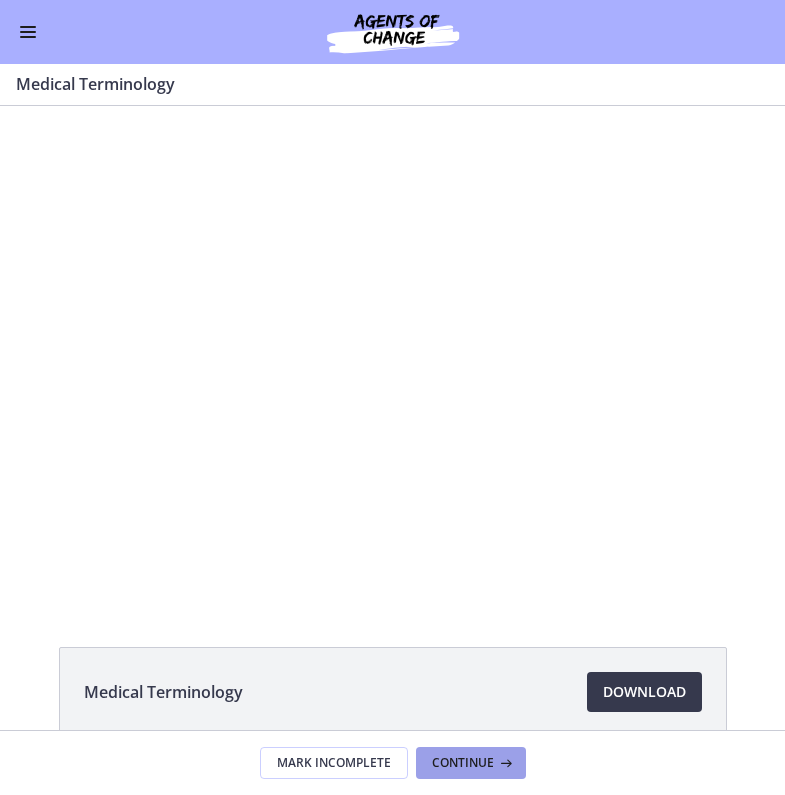 scroll, scrollTop: 0, scrollLeft: 0, axis: both 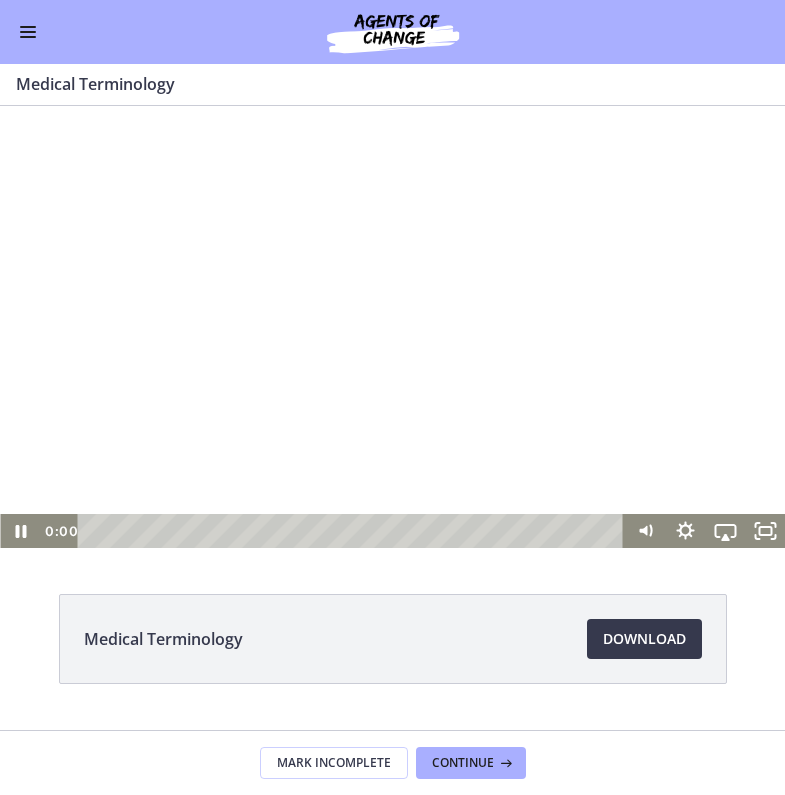 click on "0:00 0:00" at bounding box center [392, 531] 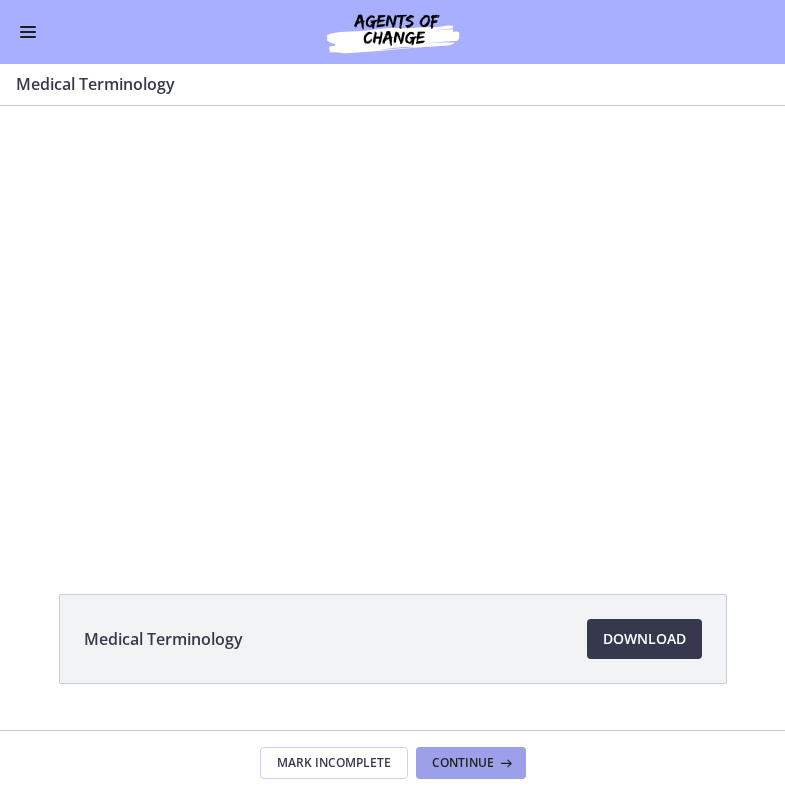 click on "Continue" at bounding box center [463, 763] 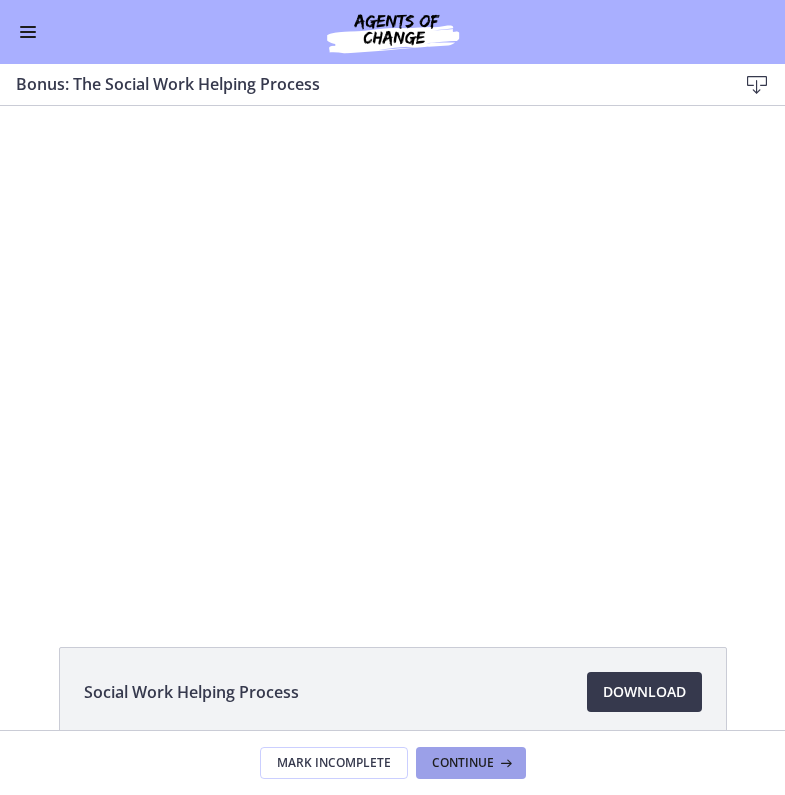scroll, scrollTop: 0, scrollLeft: 0, axis: both 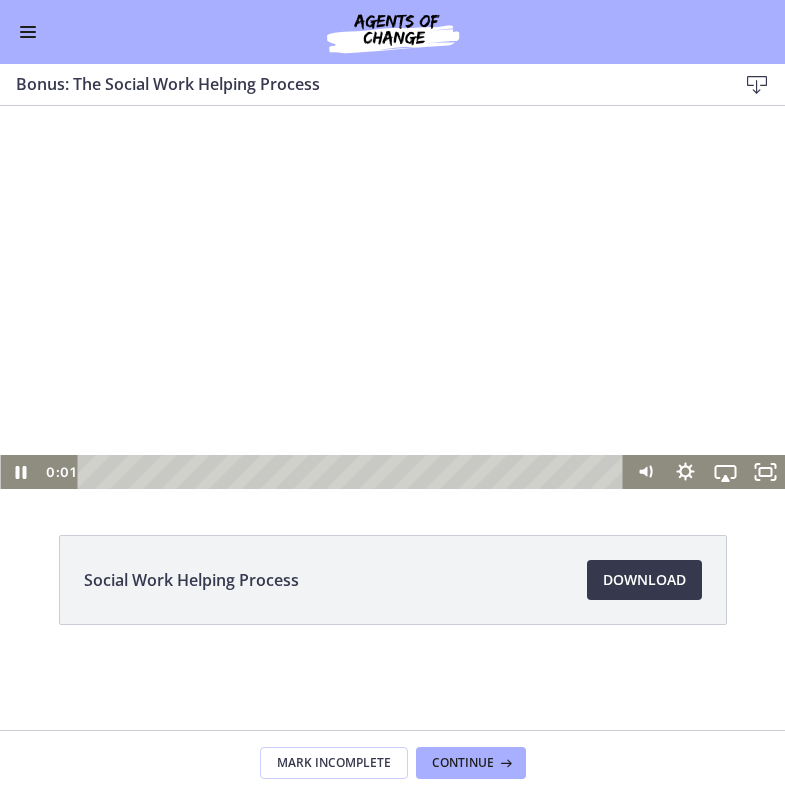 click at bounding box center [354, 472] 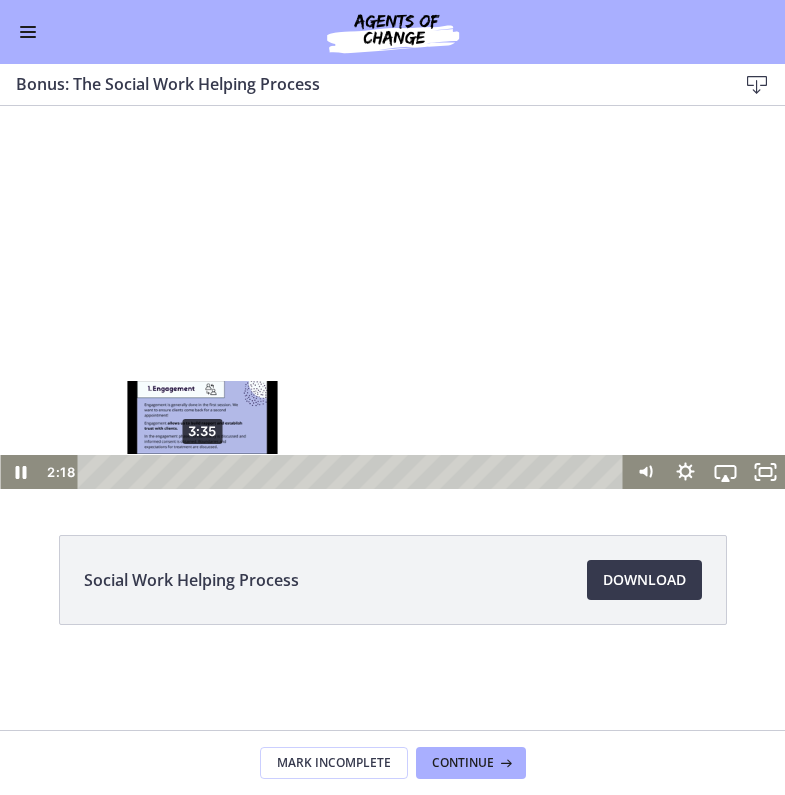 click on "Click for sound
@keyframes VOLUME_SMALL_WAVE_FLASH {
0% { opacity: 0; }
33% { opacity: 1; }
66% { opacity: 1; }
100% { opacity: 0; }
}
@keyframes VOLUME_LARGE_WAVE_FLASH {
0% { opacity: 0; }
33% { opacity: 1; }
66% { opacity: 1; }
100% { opacity: 0; }
}
.volume__small-wave {
animation: VOLUME_SMALL_WAVE_FLASH 2s infinite;
opacity: 0;
}
.volume__large-wave {
animation: VOLUME_LARGE_WAVE_FLASH 2s infinite .3s;
opacity: 0;
}
2:18 3:35" at bounding box center [392, 297] 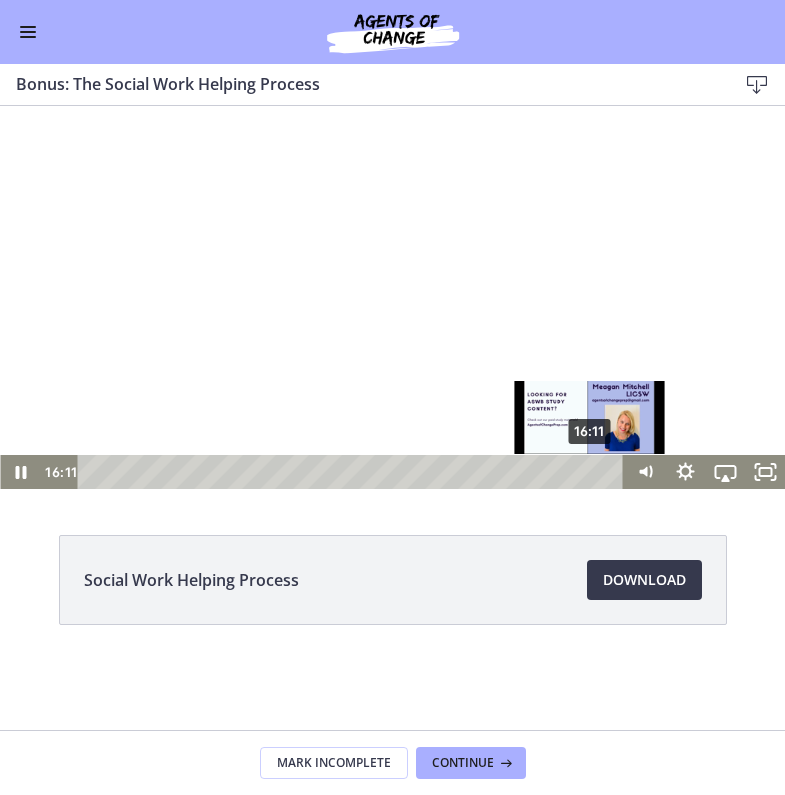 drag, startPoint x: 203, startPoint y: 454, endPoint x: 593, endPoint y: 470, distance: 390.32806 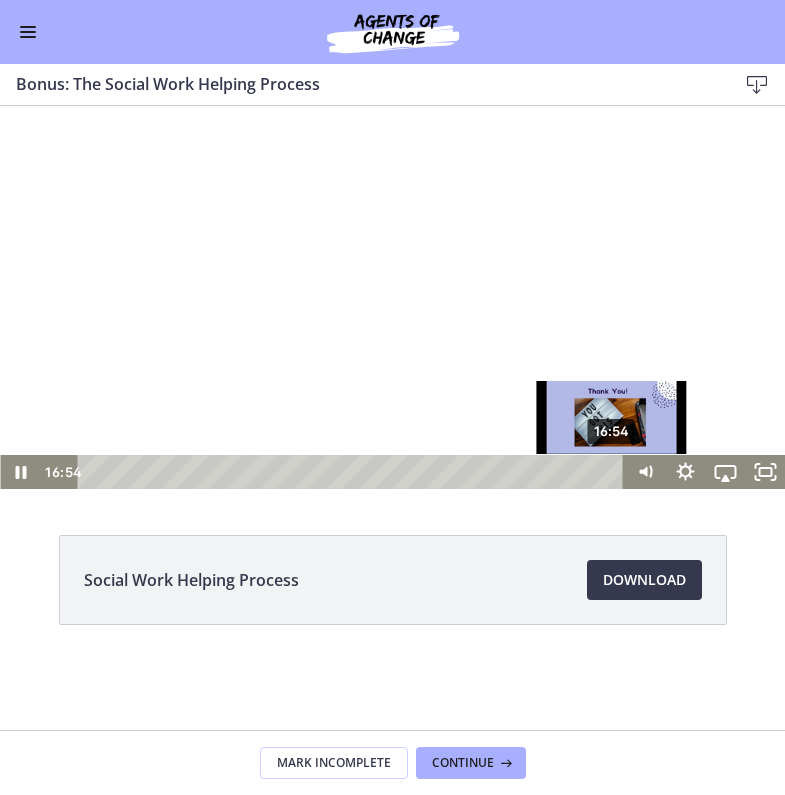 click on "16:54" at bounding box center [354, 472] 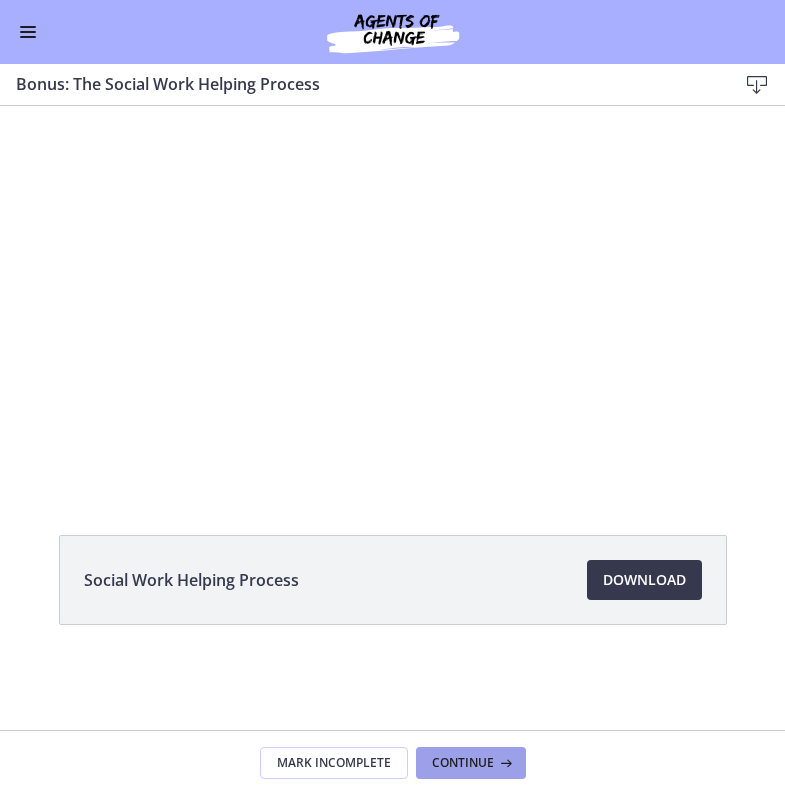 click on "Continue" at bounding box center (471, 763) 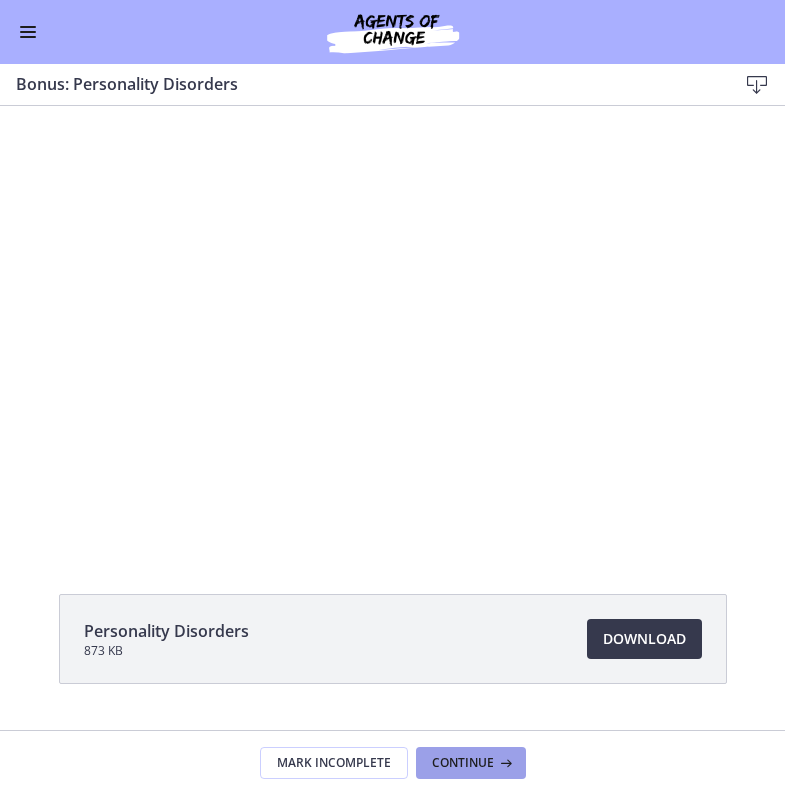 scroll, scrollTop: 0, scrollLeft: 0, axis: both 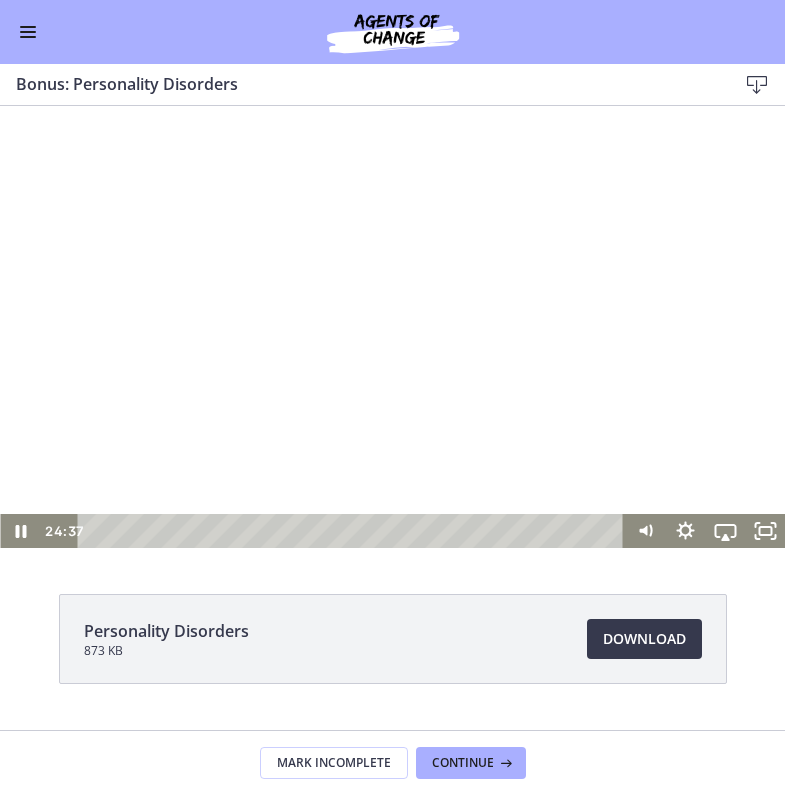 click at bounding box center [354, 531] 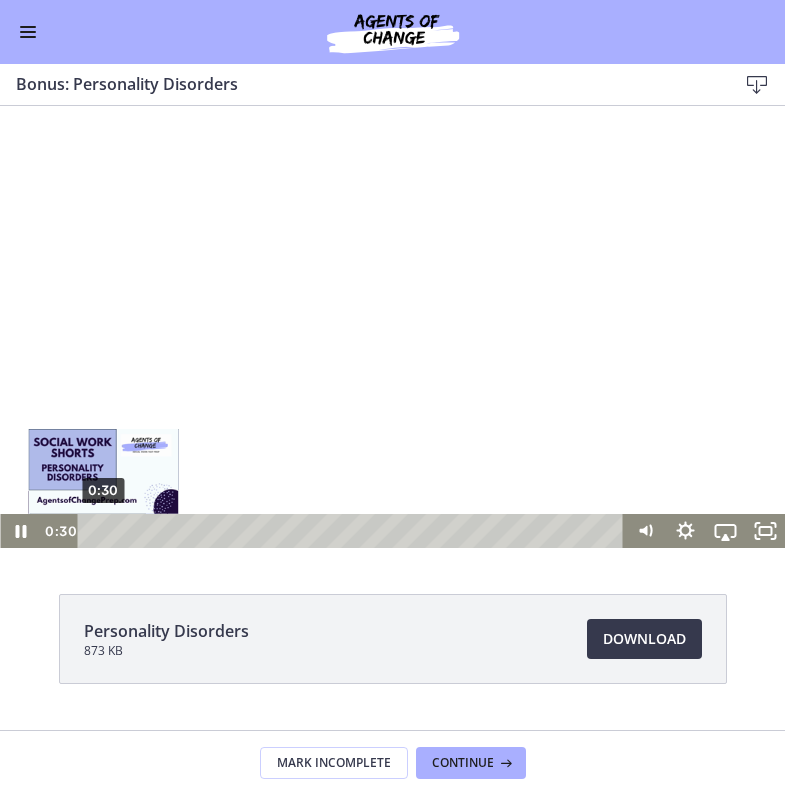 click on "0:30" at bounding box center [354, 531] 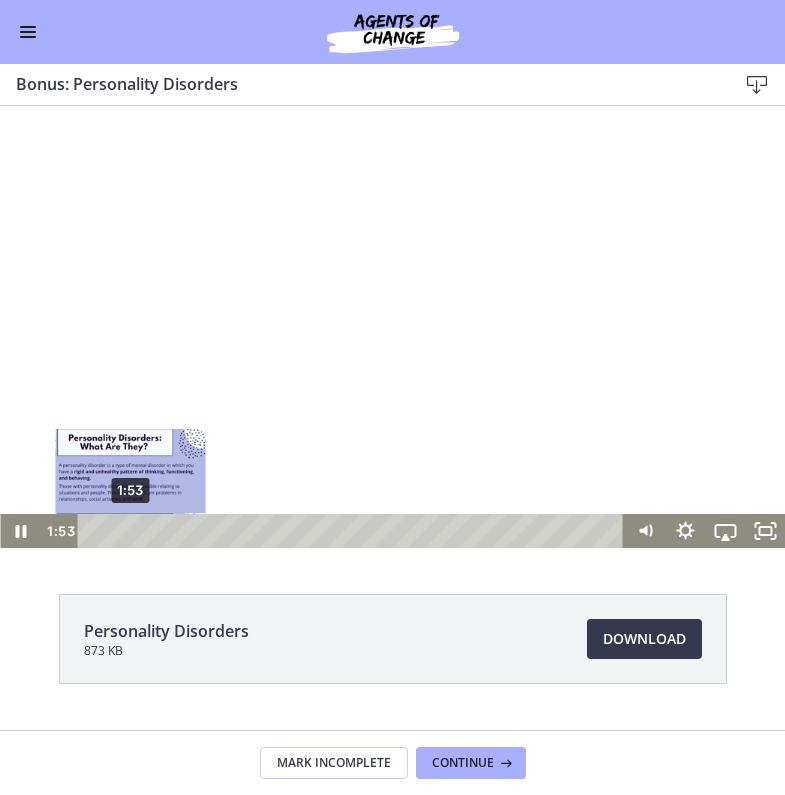 click on "1:53" at bounding box center (354, 531) 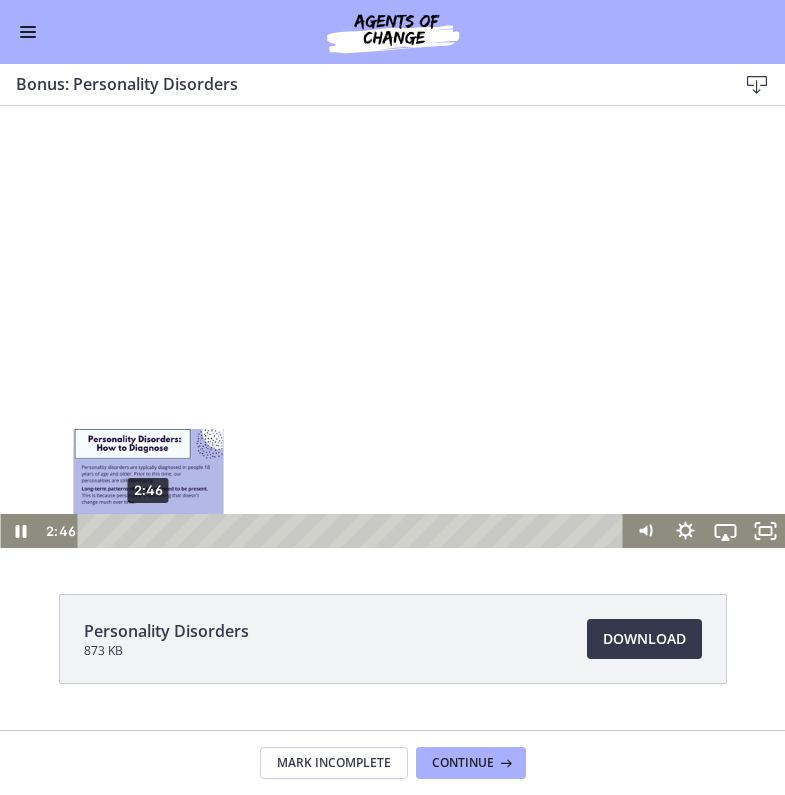 click on "2:46" at bounding box center [354, 531] 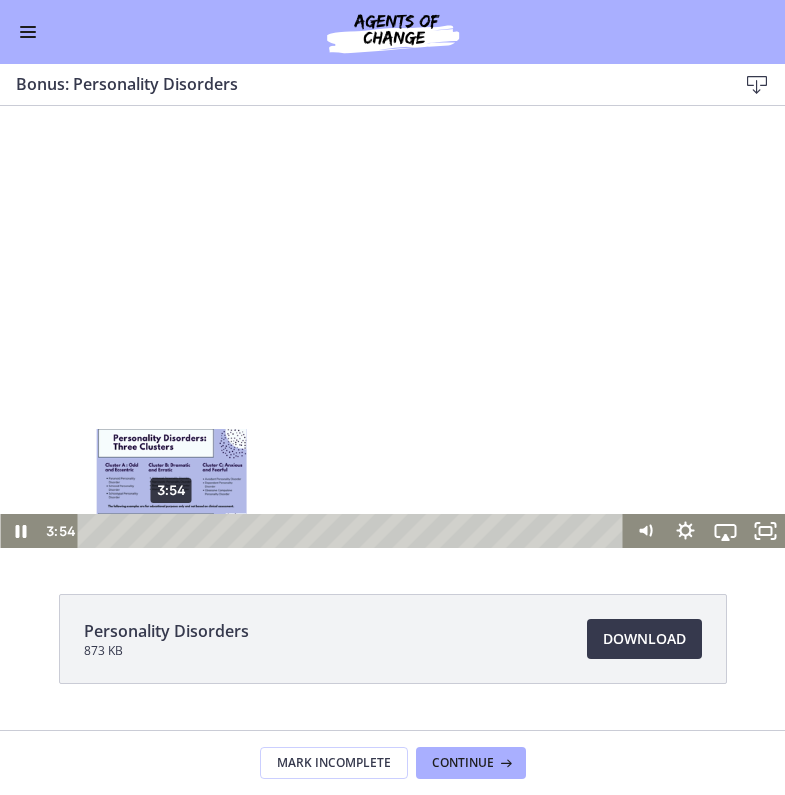 click on "3:54" at bounding box center [354, 531] 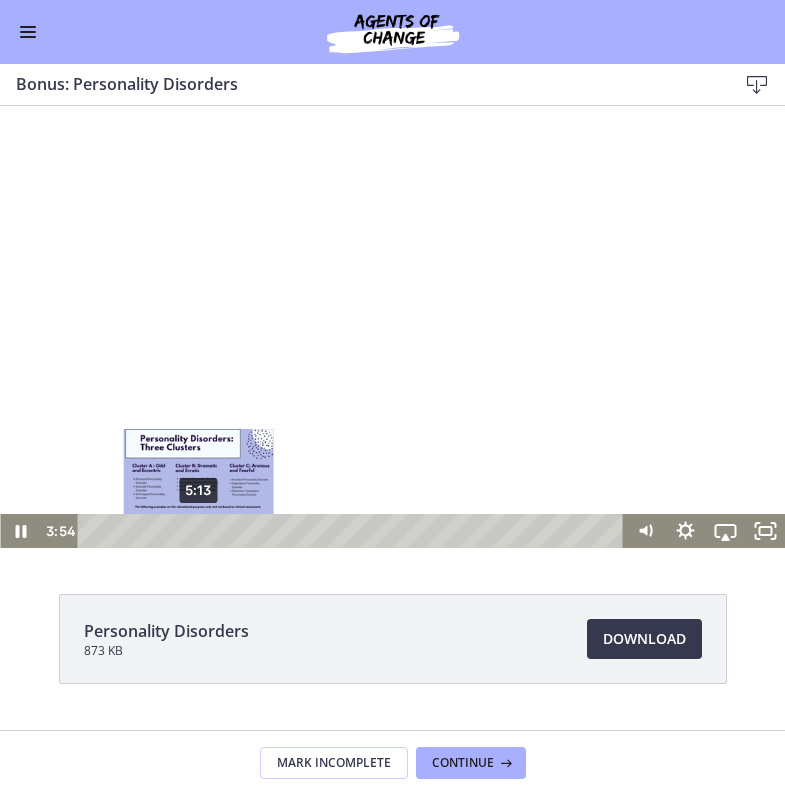 click on "5:13" at bounding box center (354, 531) 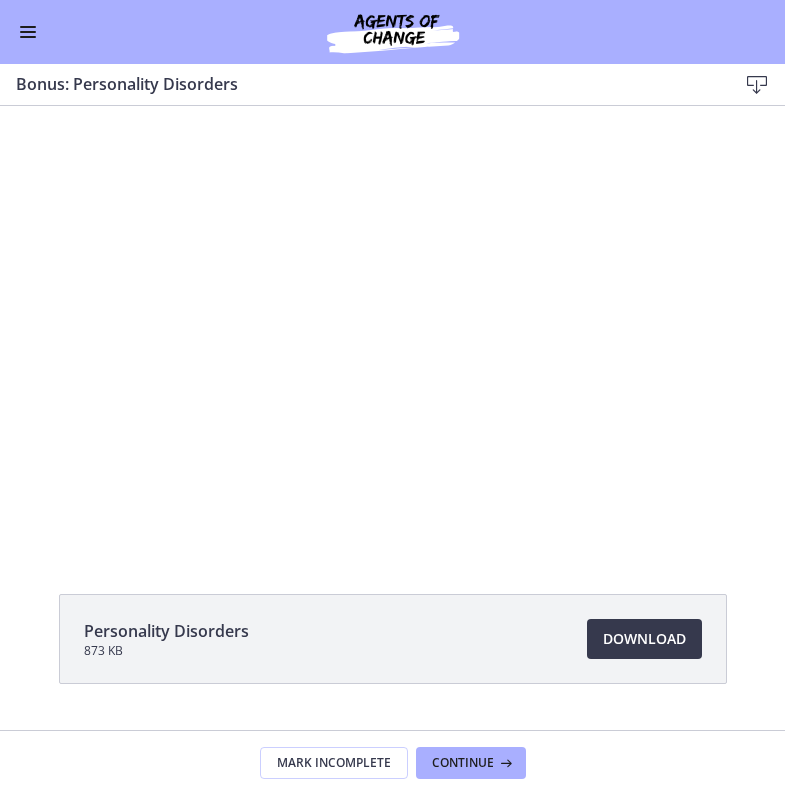 click on "Personality Disorders
873 KB
Download
Opens in a new window" 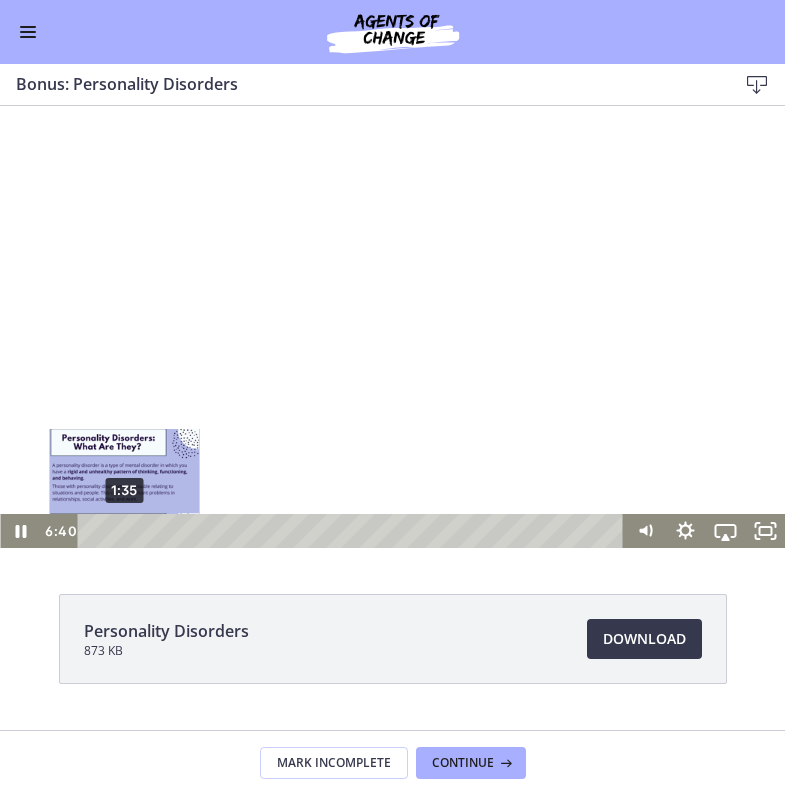 click on "1:35" at bounding box center [354, 531] 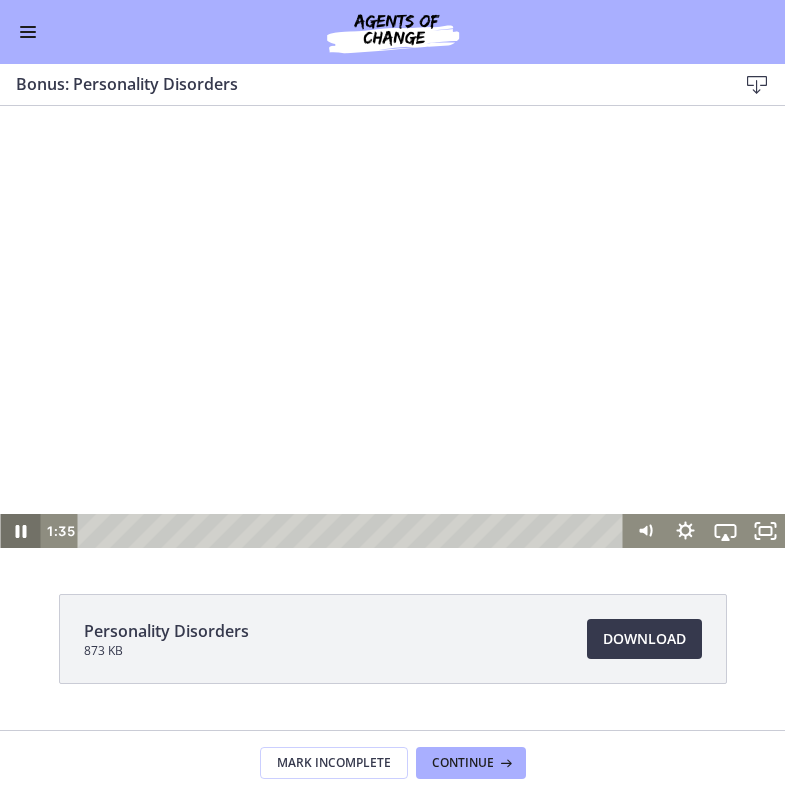 click 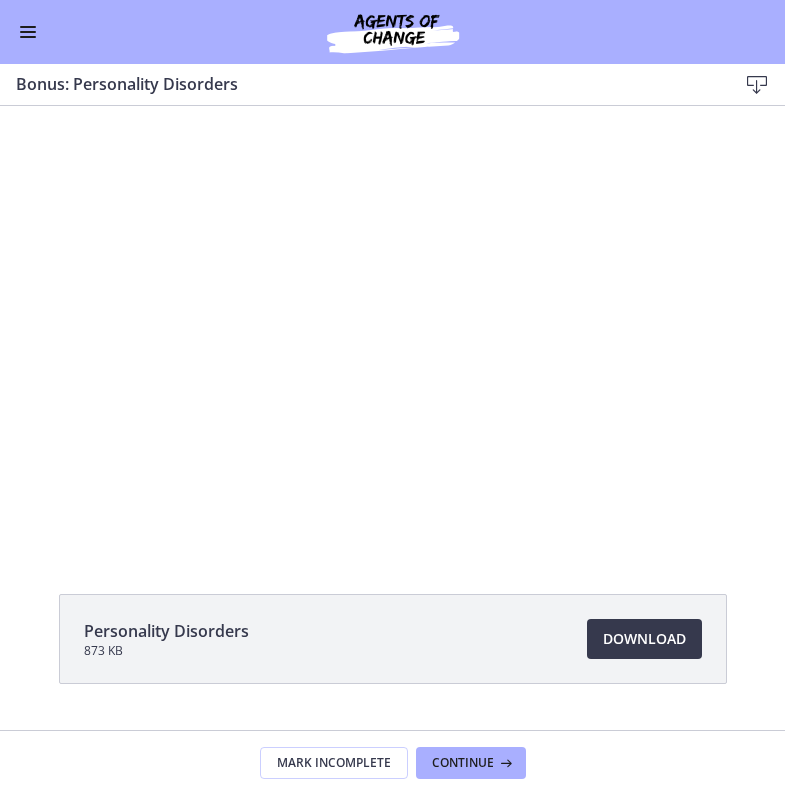 click at bounding box center (28, 37) 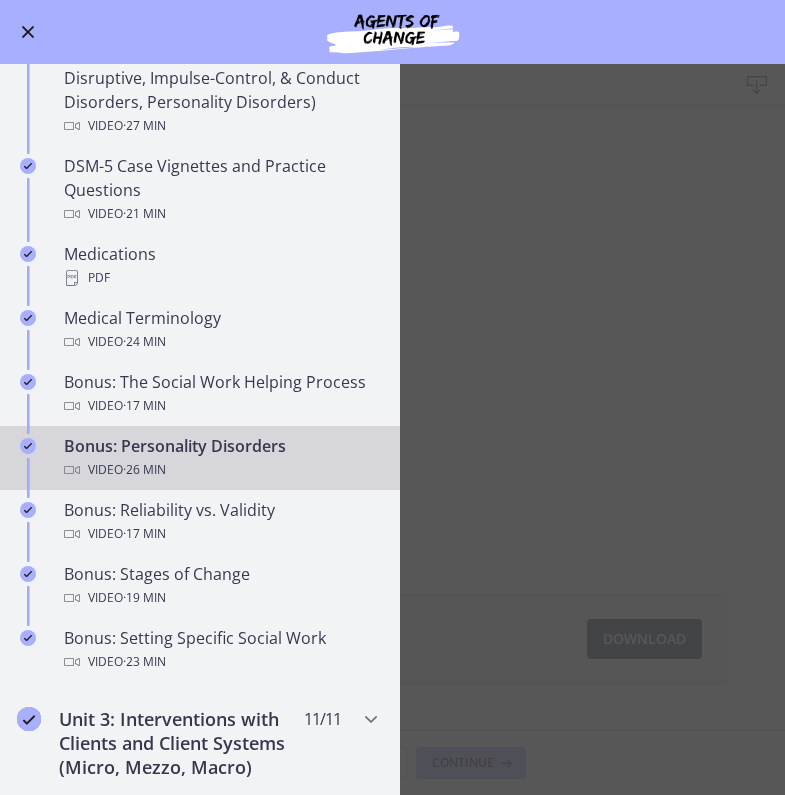 click on "Bonus: Personality Disorders
Download
Enable fullscreen
Personality Disorders
873 KB
Download
Opens in a new window
Mark Incomplete
Continue" at bounding box center (392, 429) 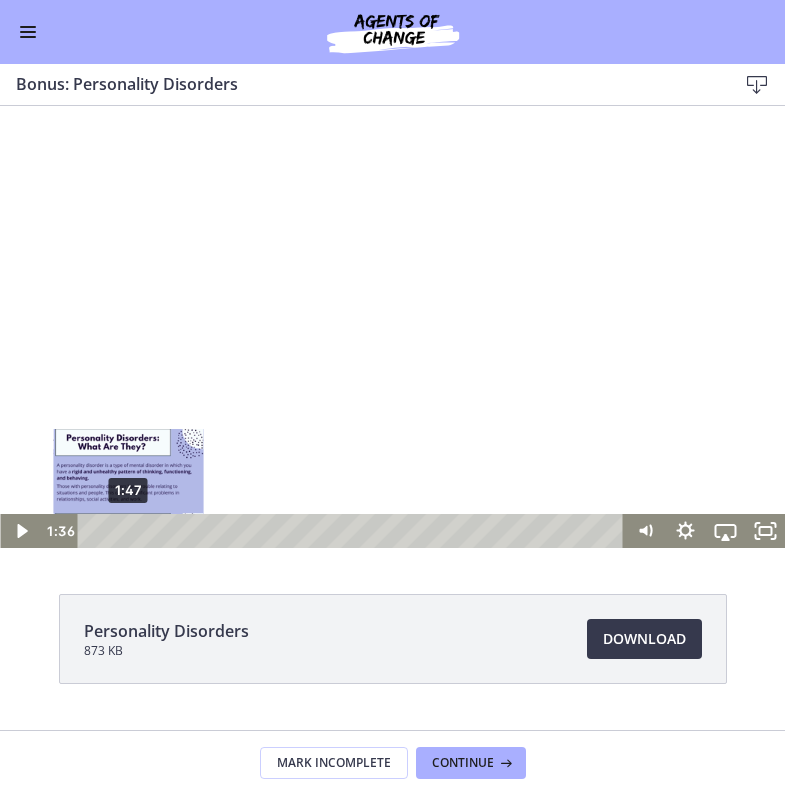 click at bounding box center [124, 530] 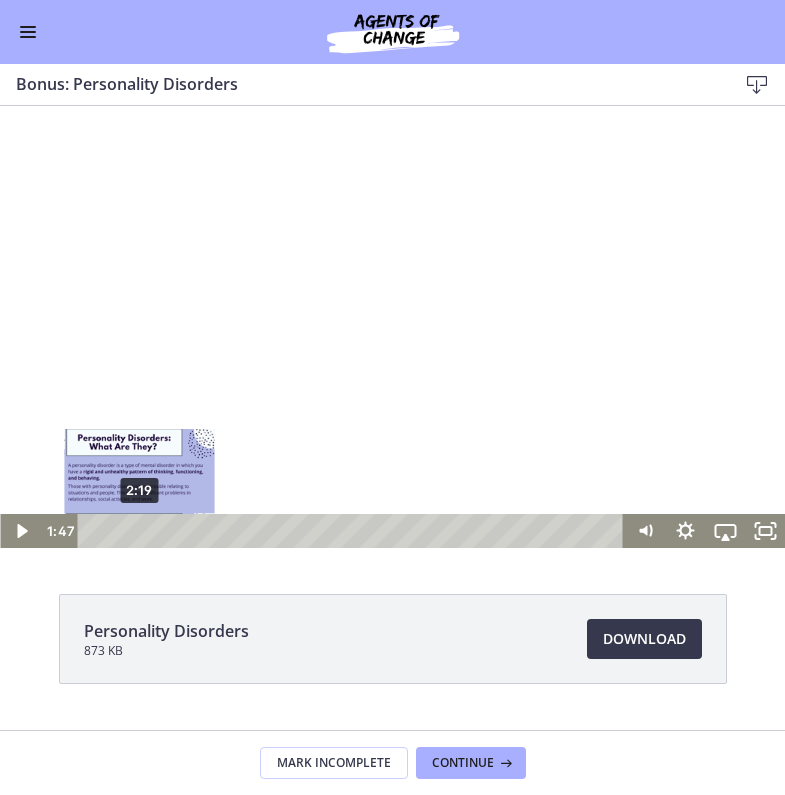 click on "2:19" at bounding box center [354, 531] 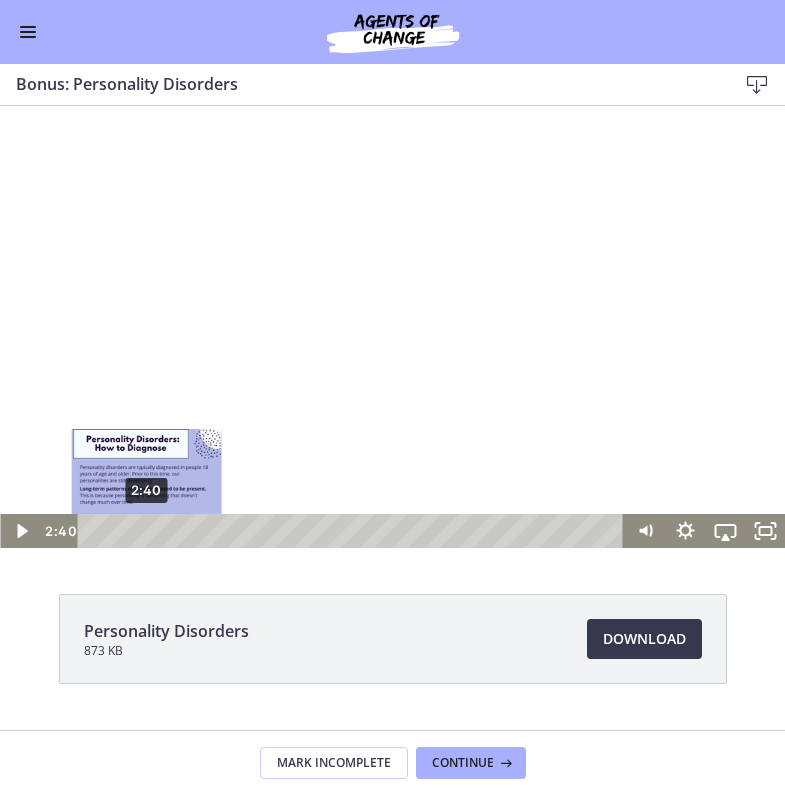 click on "2:40" at bounding box center (354, 531) 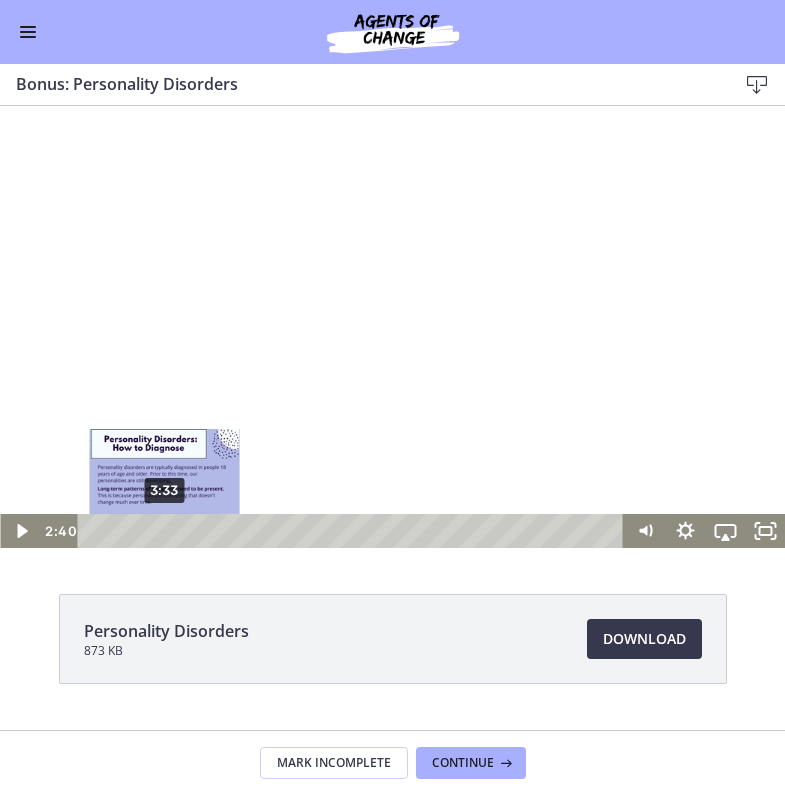 click on "3:33" at bounding box center (354, 531) 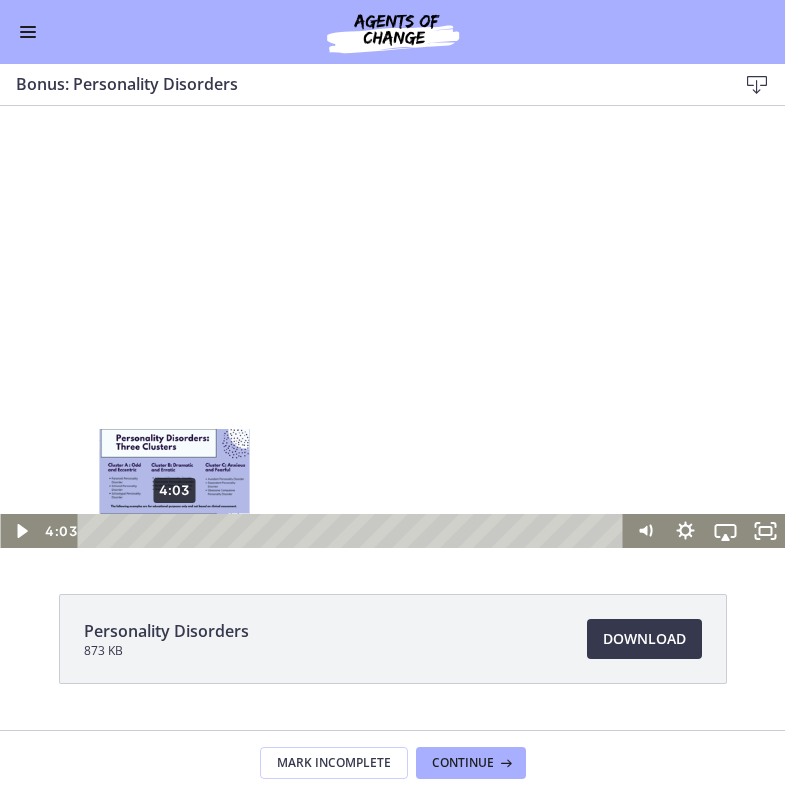 click on "4:03" at bounding box center (354, 531) 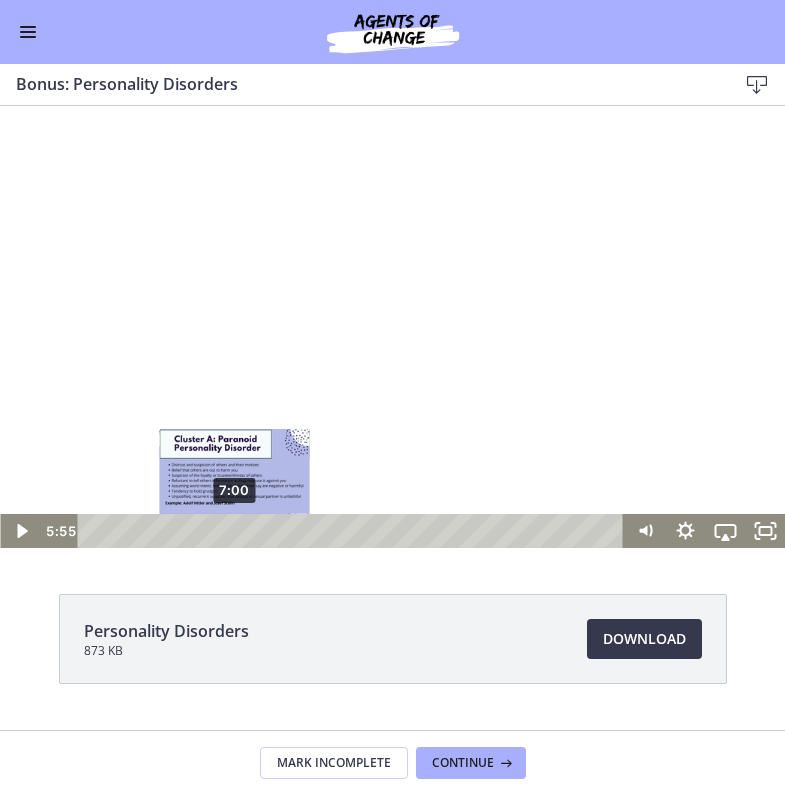 click on "7:00" at bounding box center [354, 531] 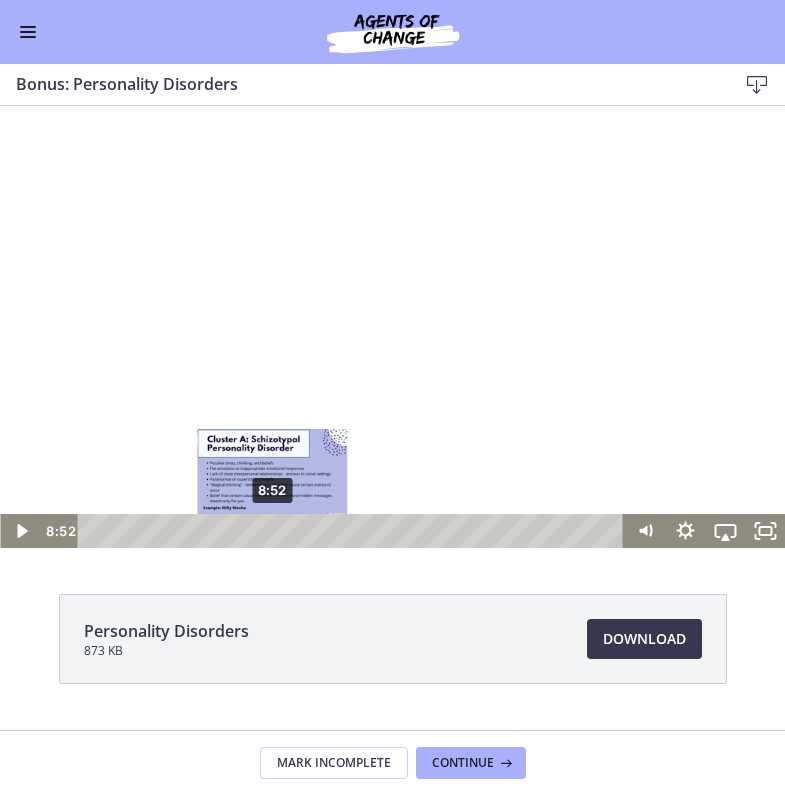 click on "8:52" at bounding box center [354, 531] 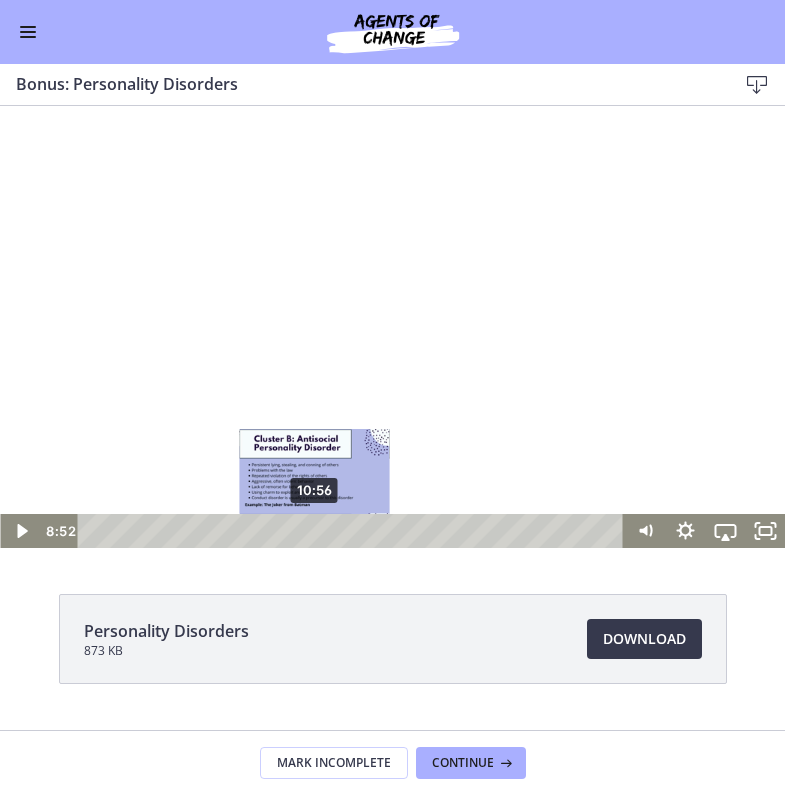 click on "10:56" at bounding box center [354, 531] 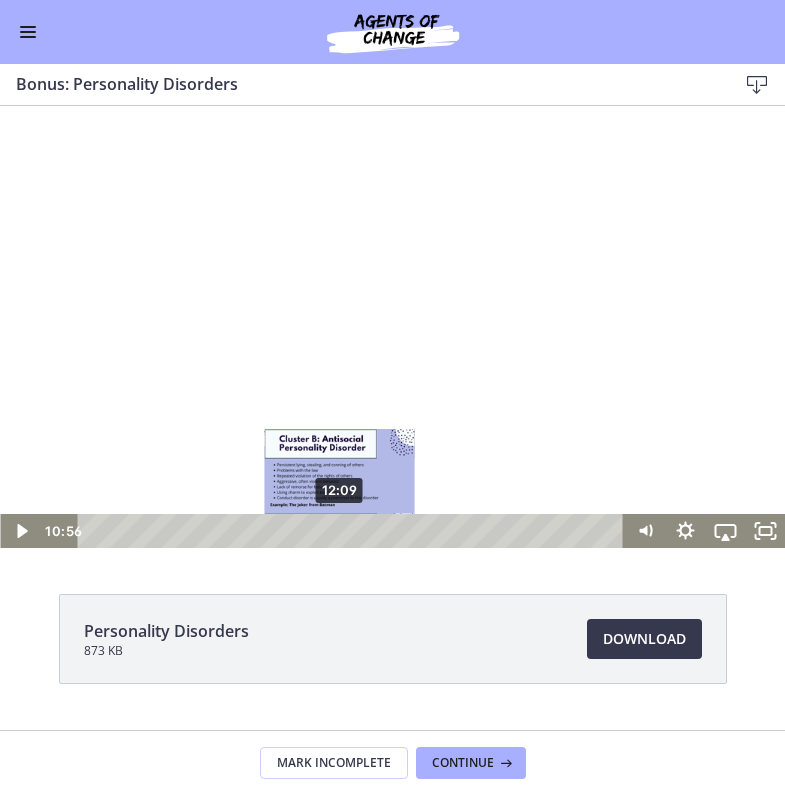 click on "12:09" at bounding box center [354, 531] 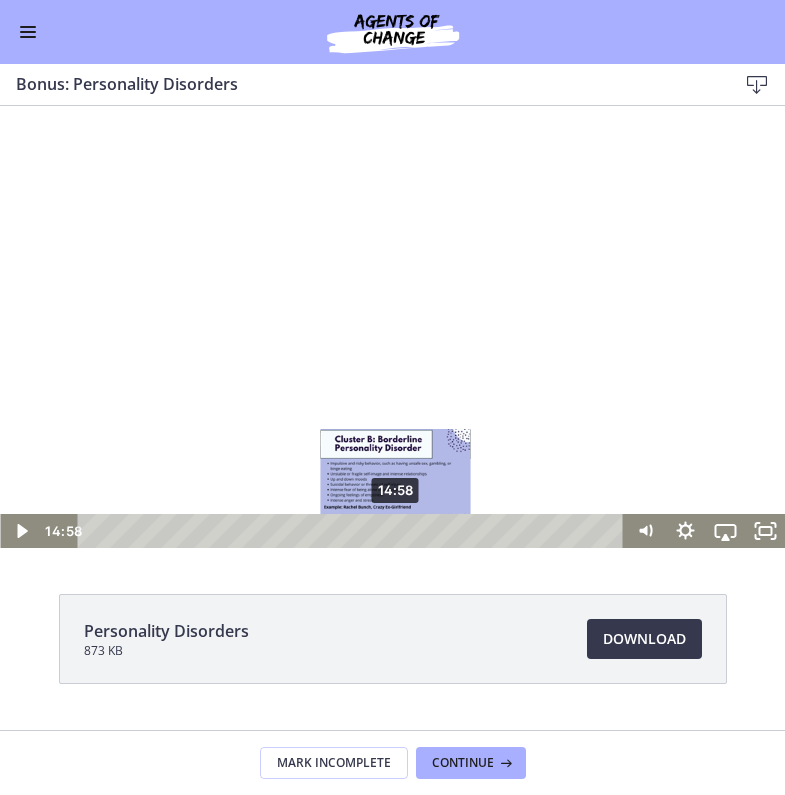 click on "14:58" at bounding box center [354, 531] 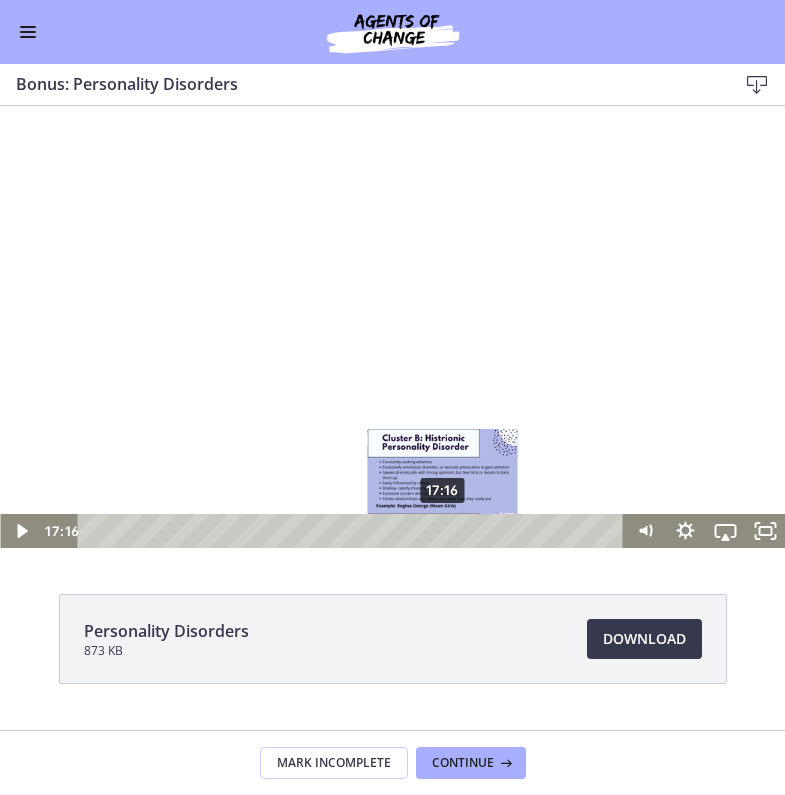click on "17:16" at bounding box center [354, 531] 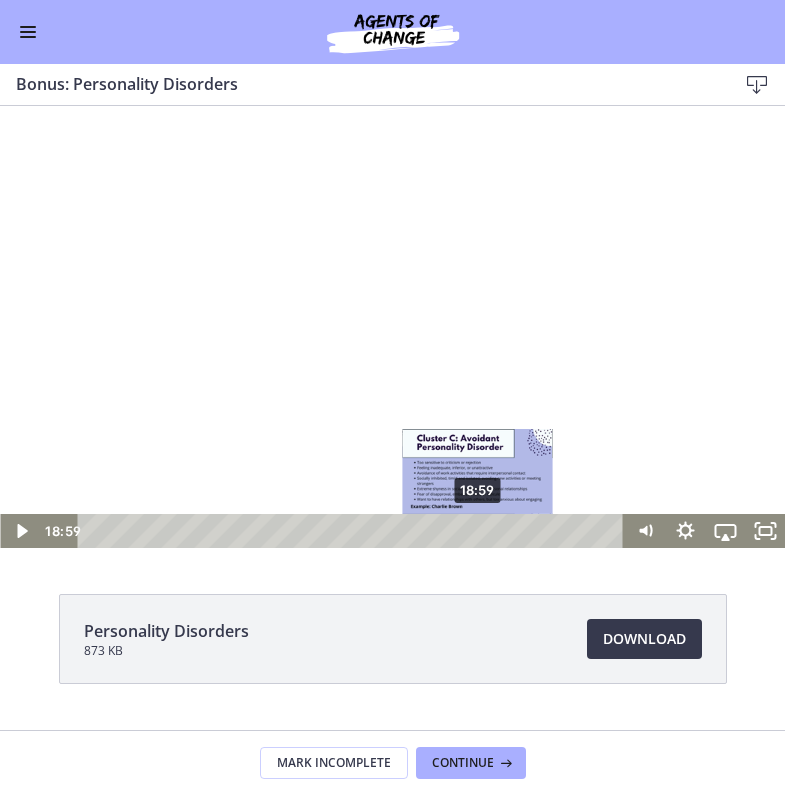 click on "18:59" at bounding box center (354, 531) 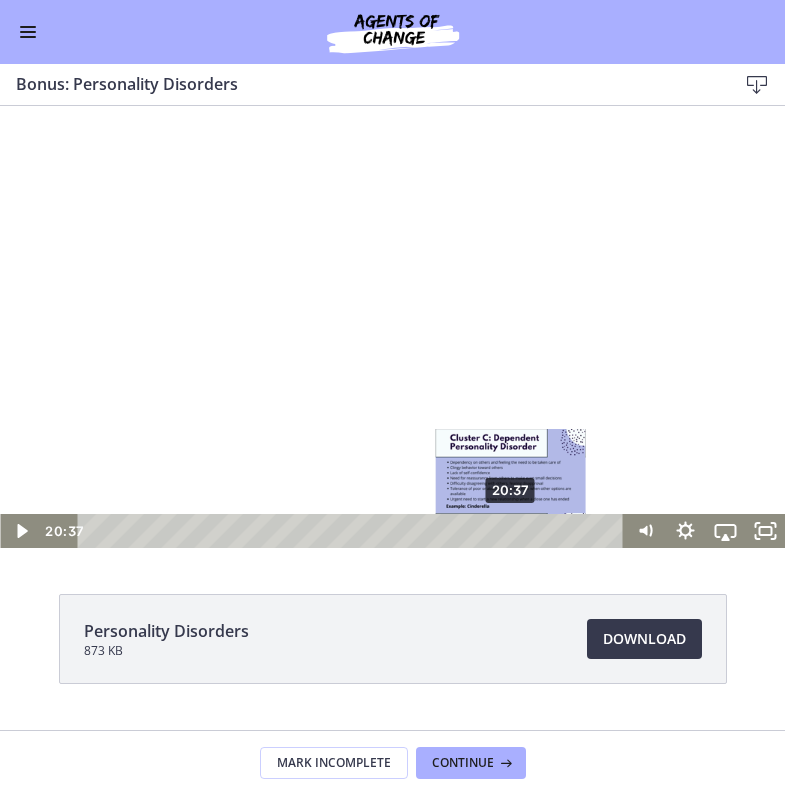 click on "20:37" at bounding box center [354, 531] 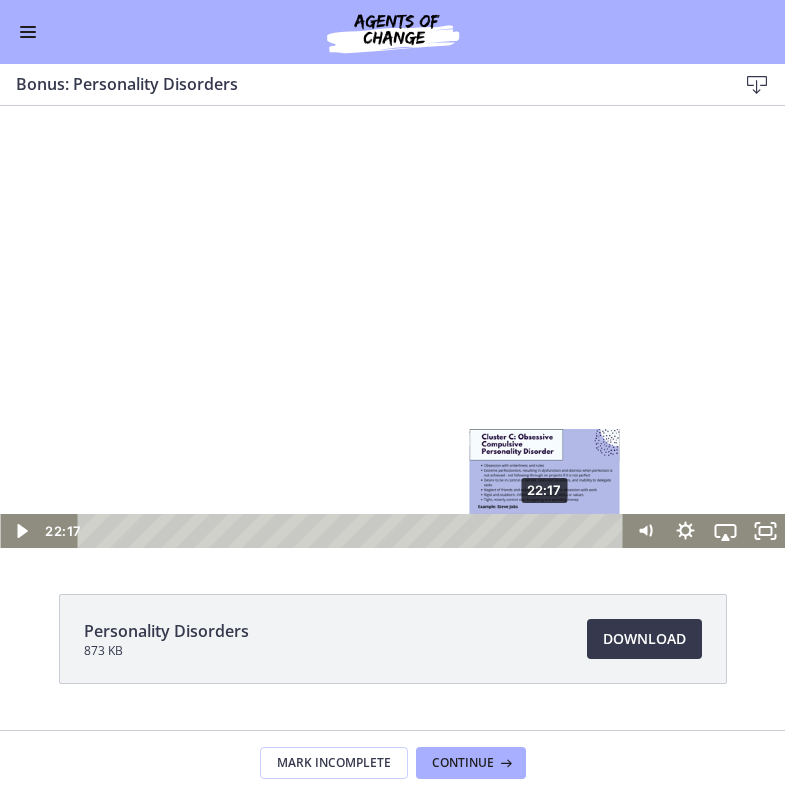 click on "22:17" at bounding box center (354, 531) 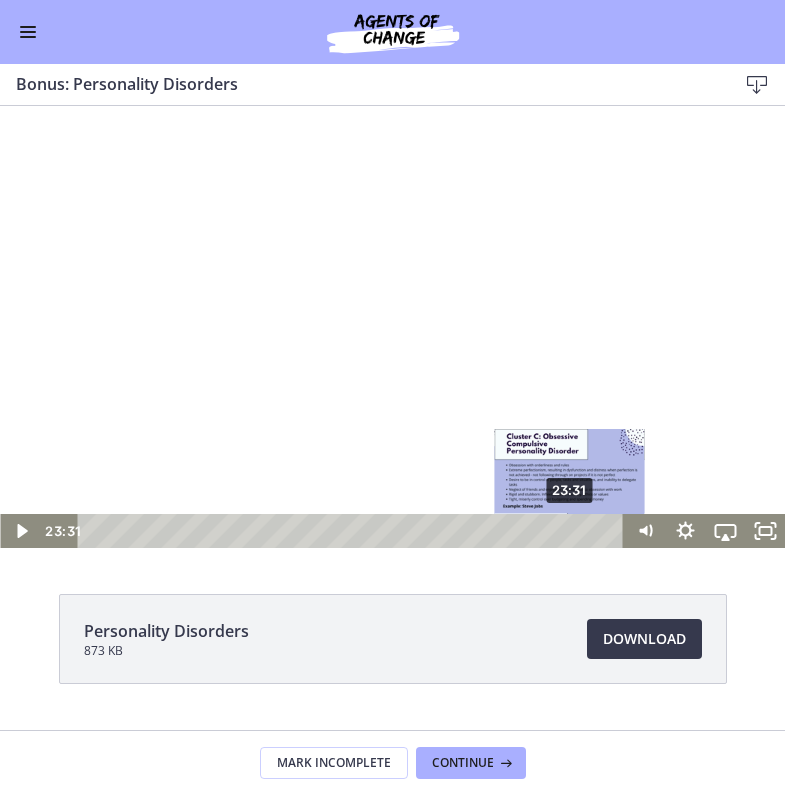 click on "23:31" at bounding box center (354, 531) 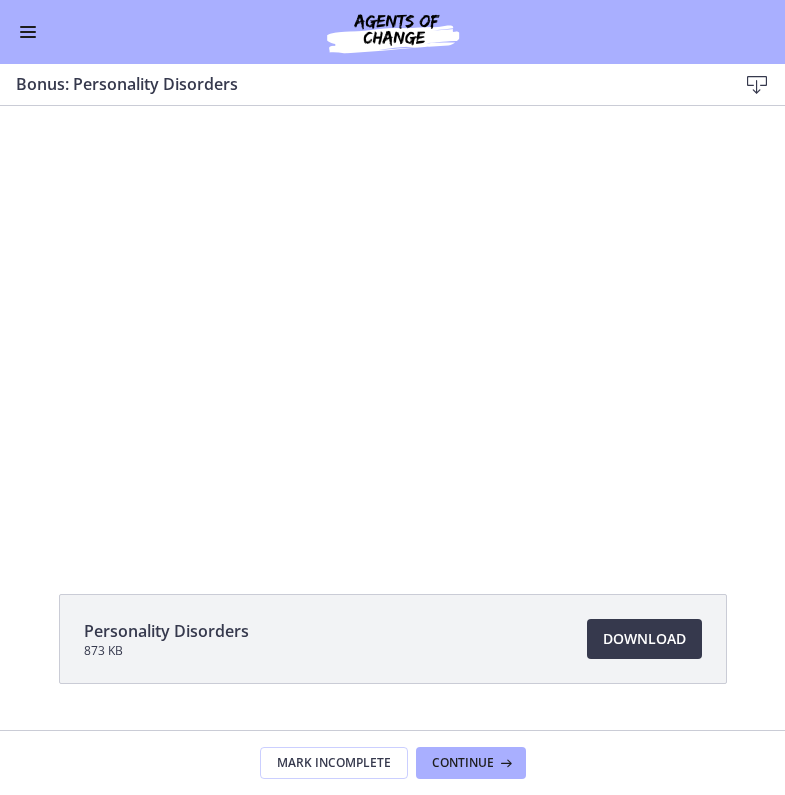 click at bounding box center [28, 32] 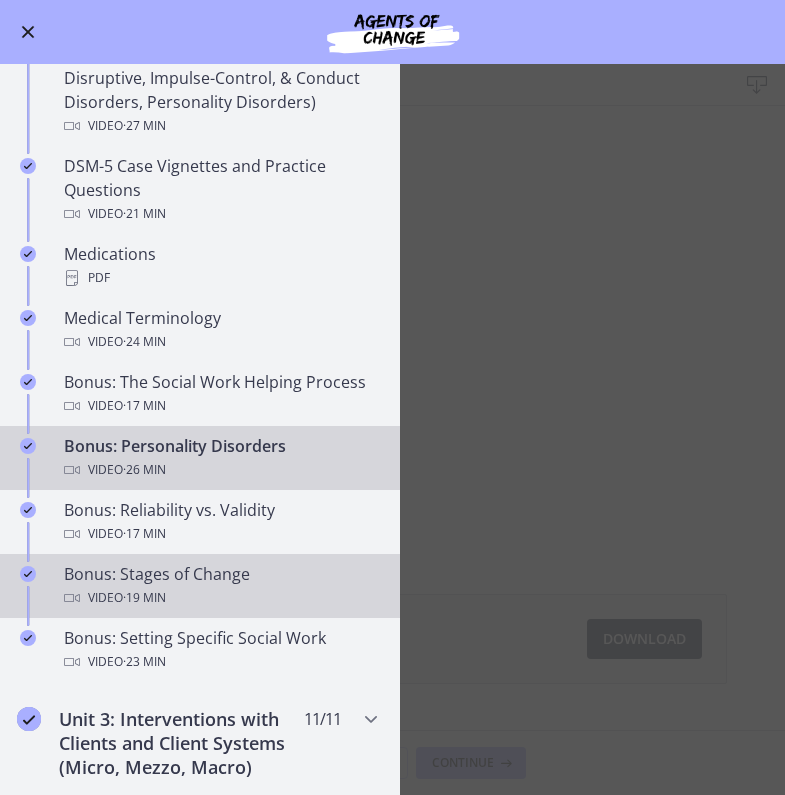 click on "Bonus: Stages of Change
Video
·  19 min" at bounding box center (220, 586) 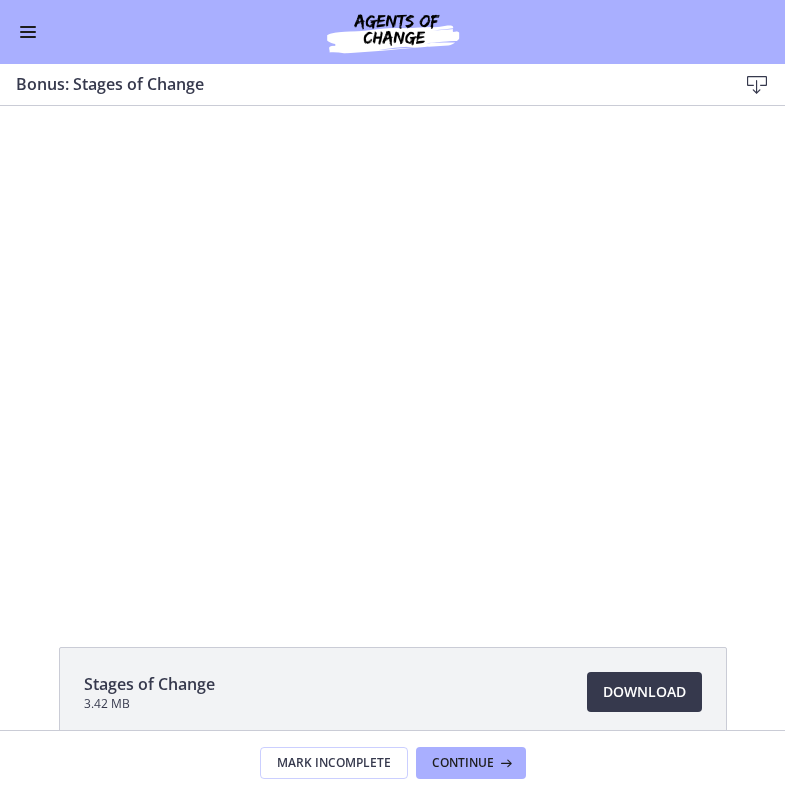 scroll, scrollTop: 0, scrollLeft: 0, axis: both 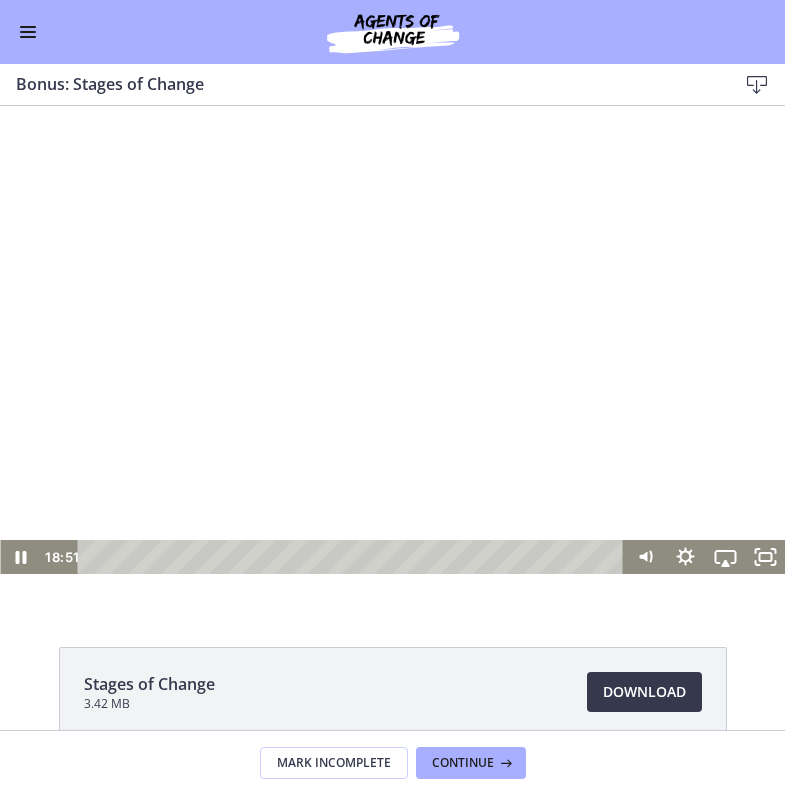 click at bounding box center [354, 557] 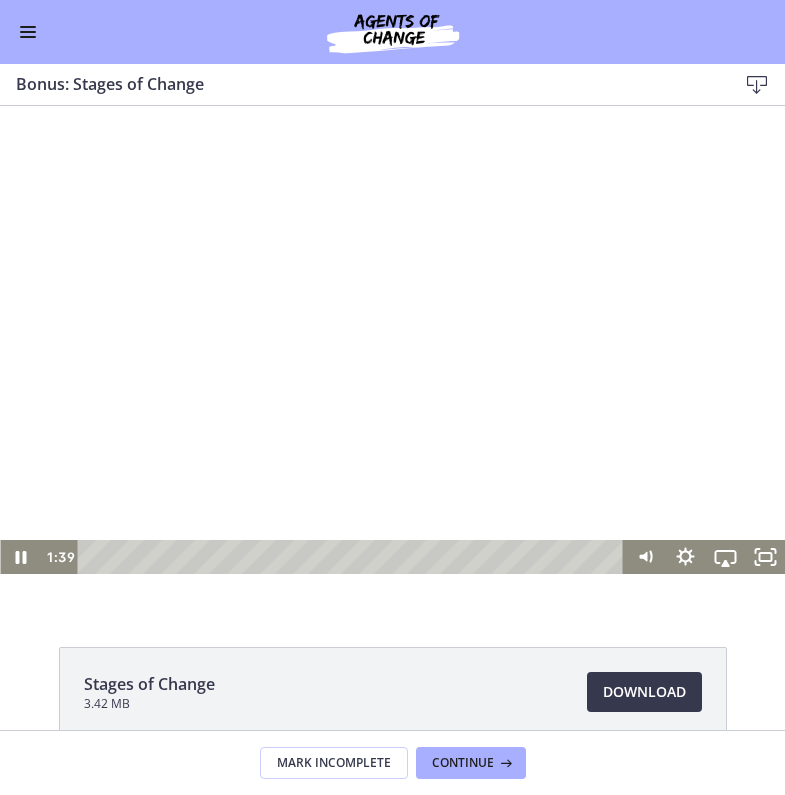 click at bounding box center (354, 557) 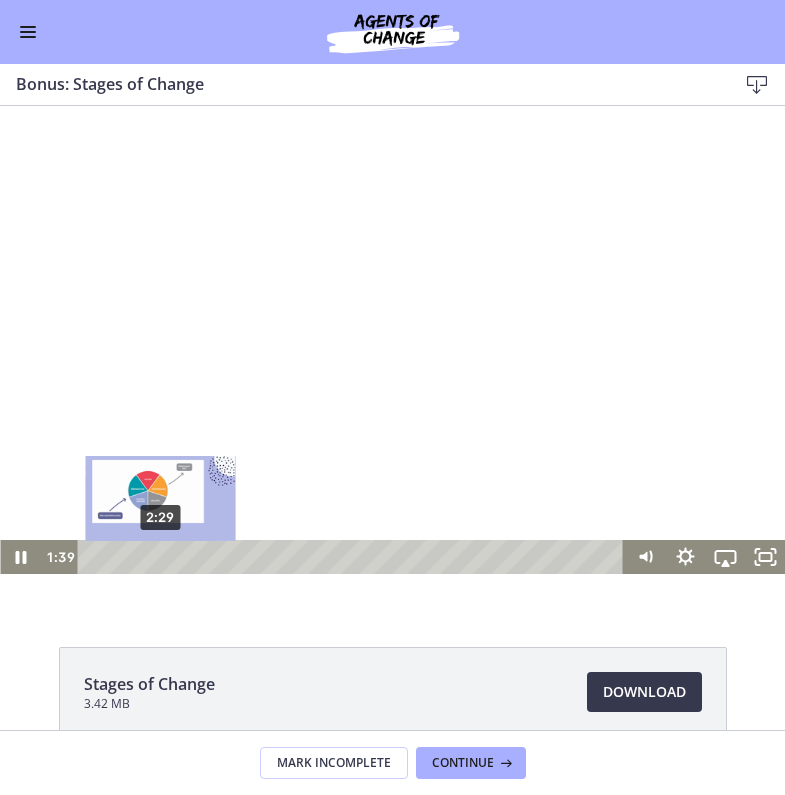 click on "2:29" at bounding box center [354, 557] 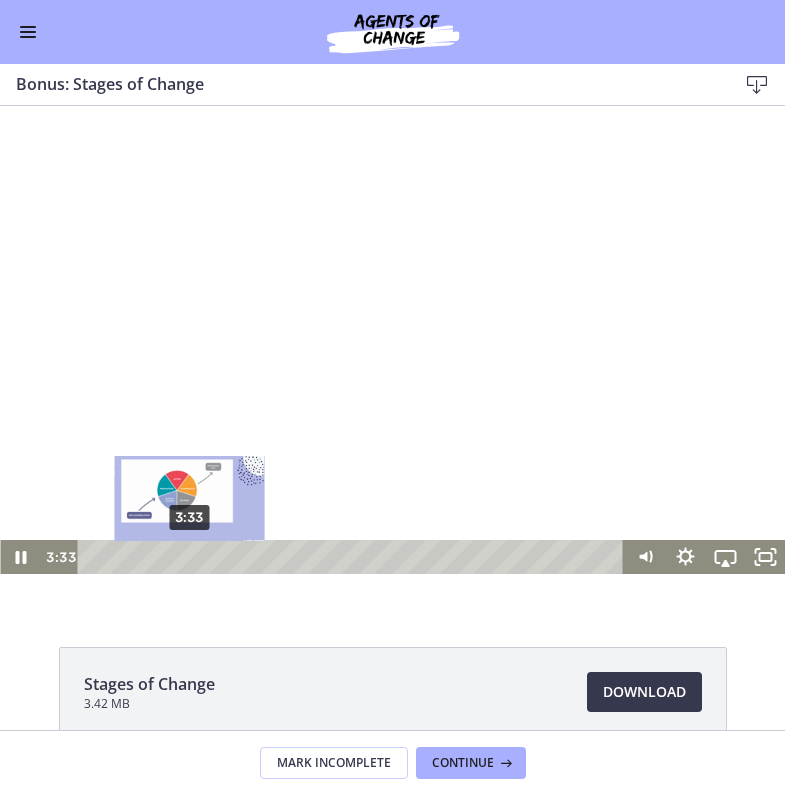 click on "3:33" at bounding box center [354, 557] 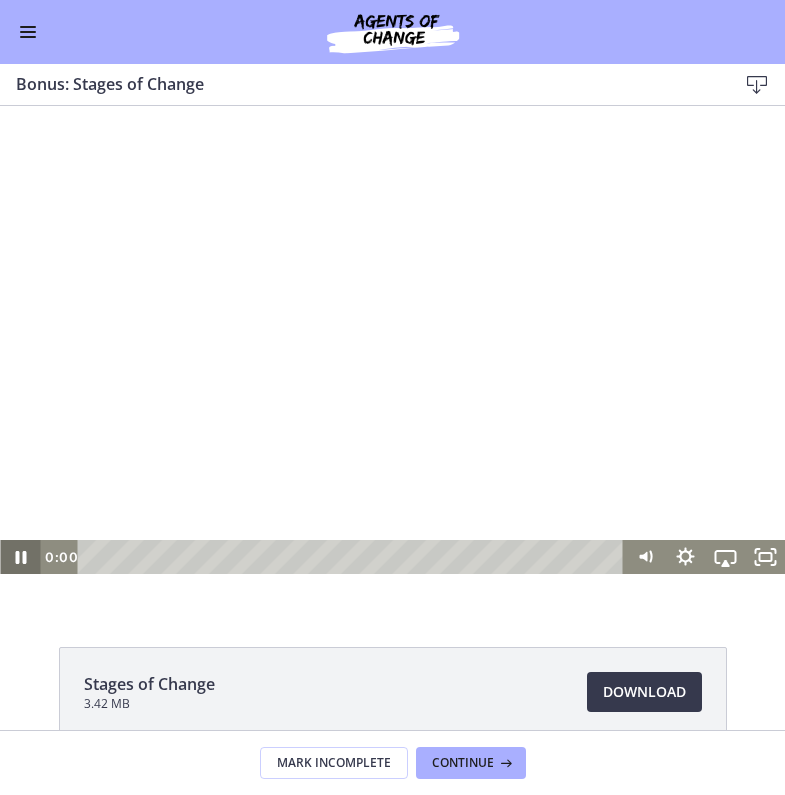 click 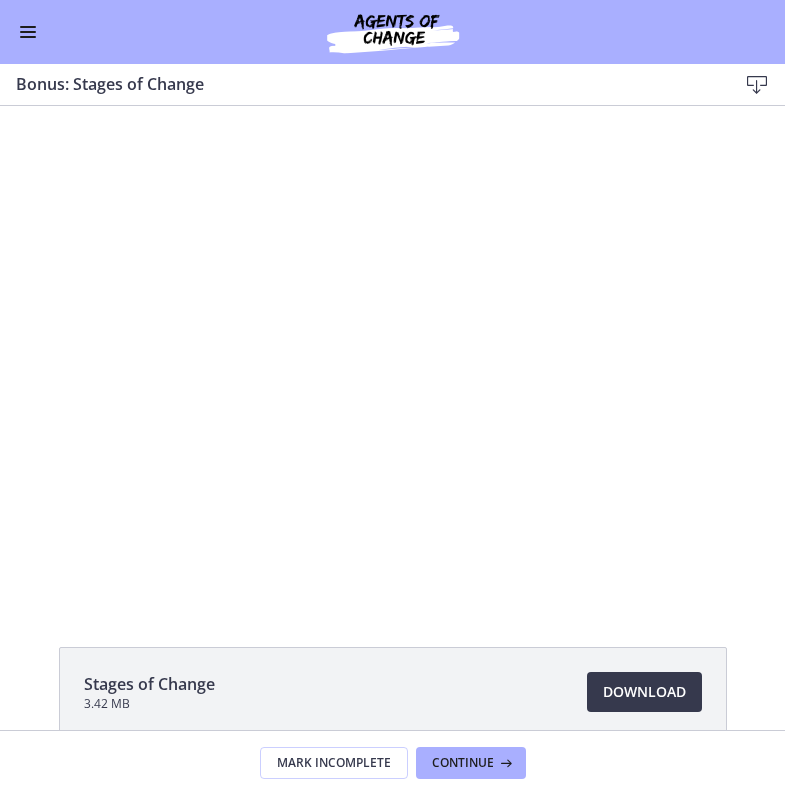 click on "Go to Dashboard" at bounding box center [392, 32] 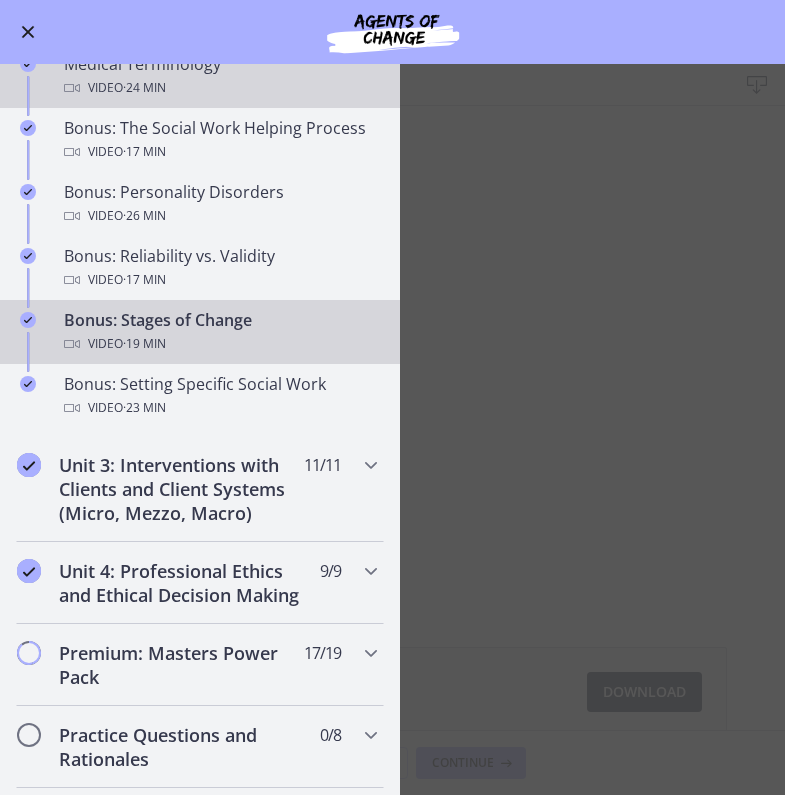 scroll, scrollTop: 1506, scrollLeft: 0, axis: vertical 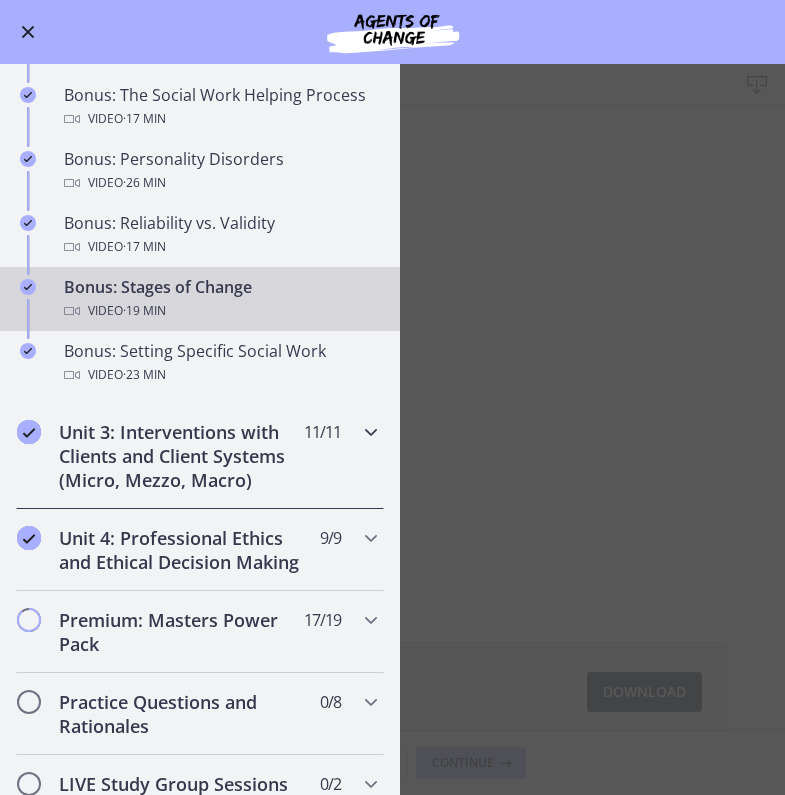 click on "Unit 3: Interventions with Clients and Client Systems (Micro, Mezzo, Macro)" at bounding box center (181, 456) 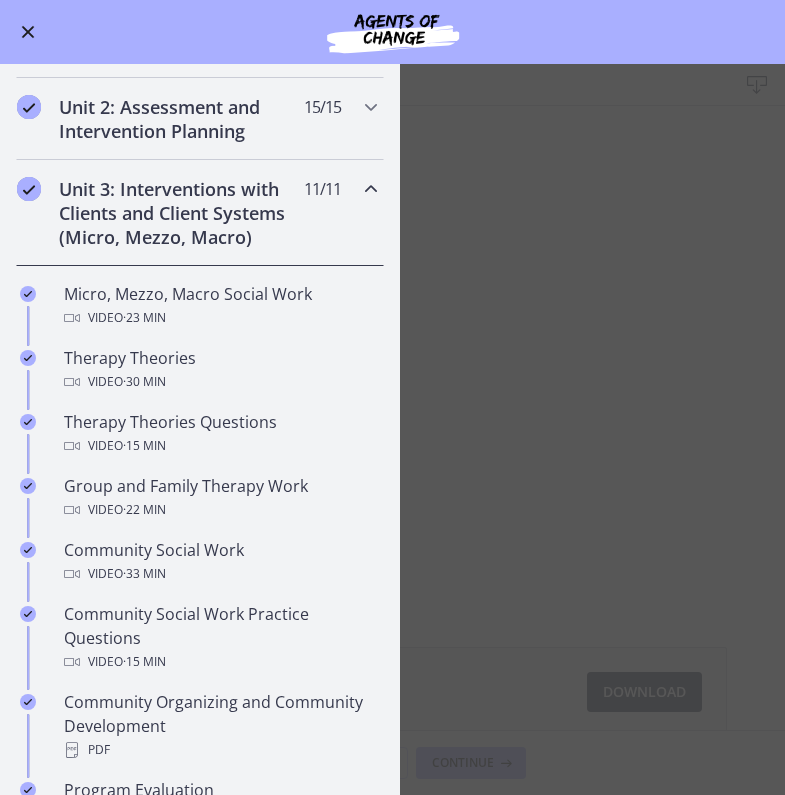 scroll, scrollTop: 521, scrollLeft: 0, axis: vertical 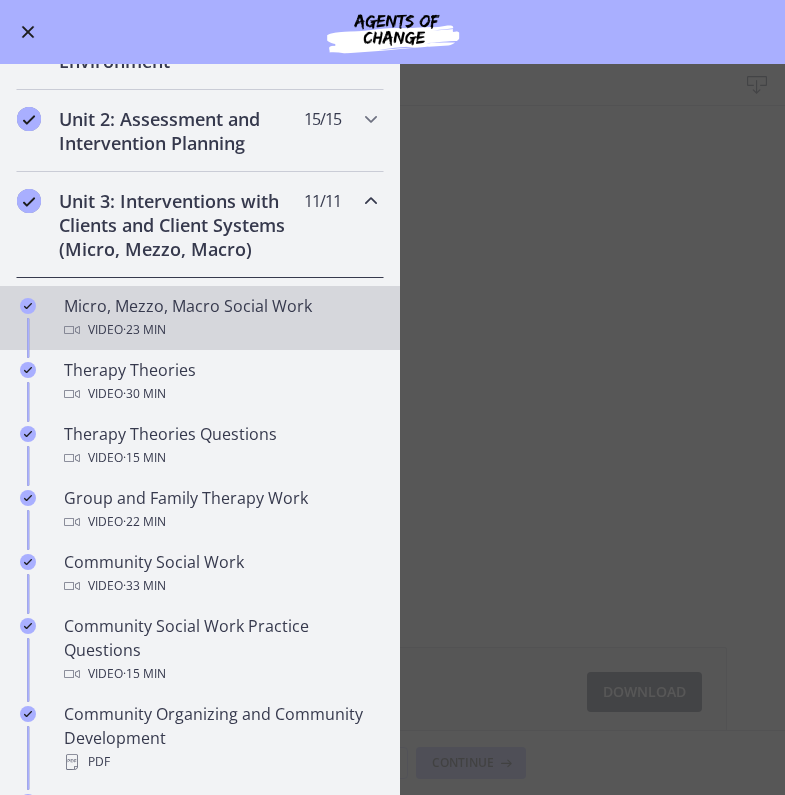 click on "Micro, Mezzo, Macro Social Work
Video
·  23 min" at bounding box center [220, 318] 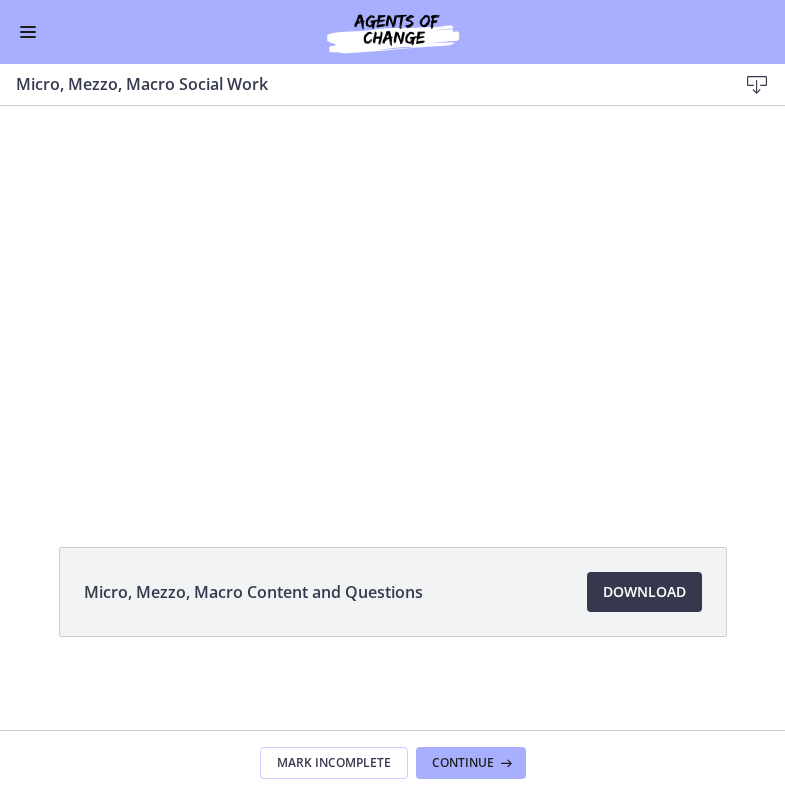 scroll, scrollTop: 0, scrollLeft: 0, axis: both 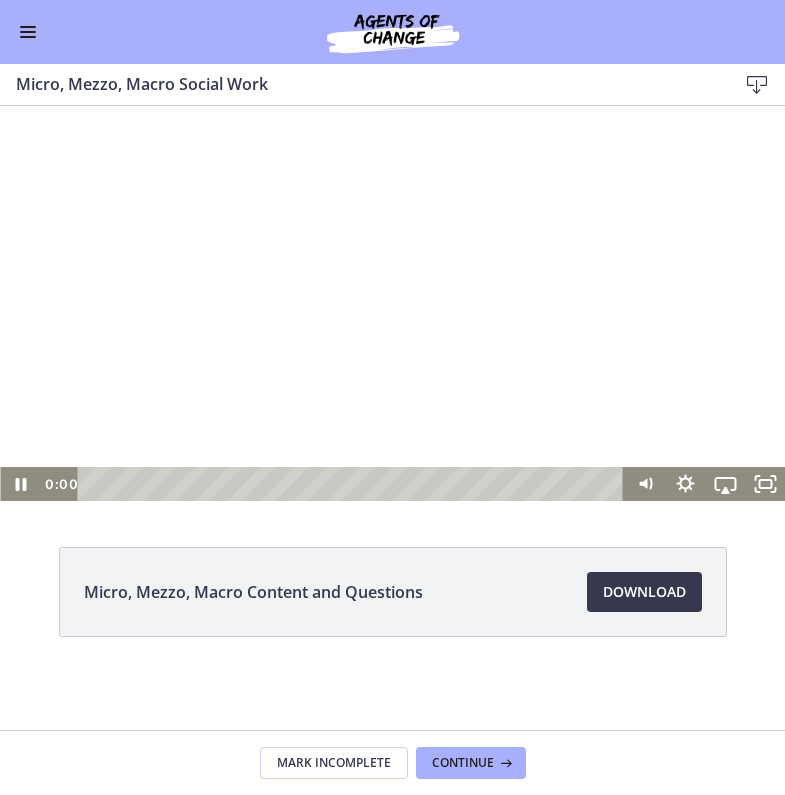 click on "0:00" at bounding box center [332, 484] 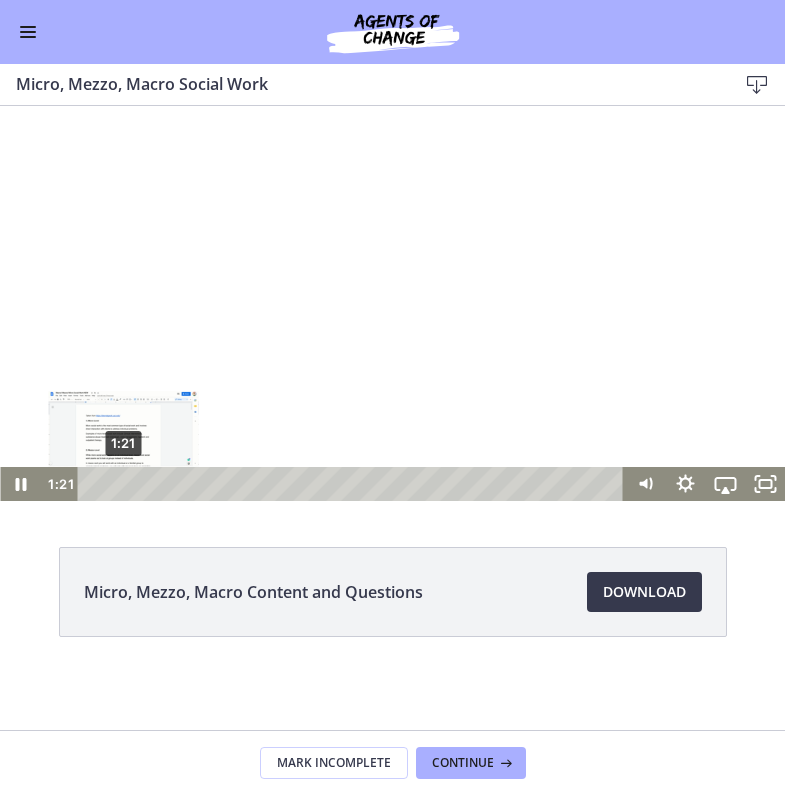 click on "1:21" at bounding box center (354, 484) 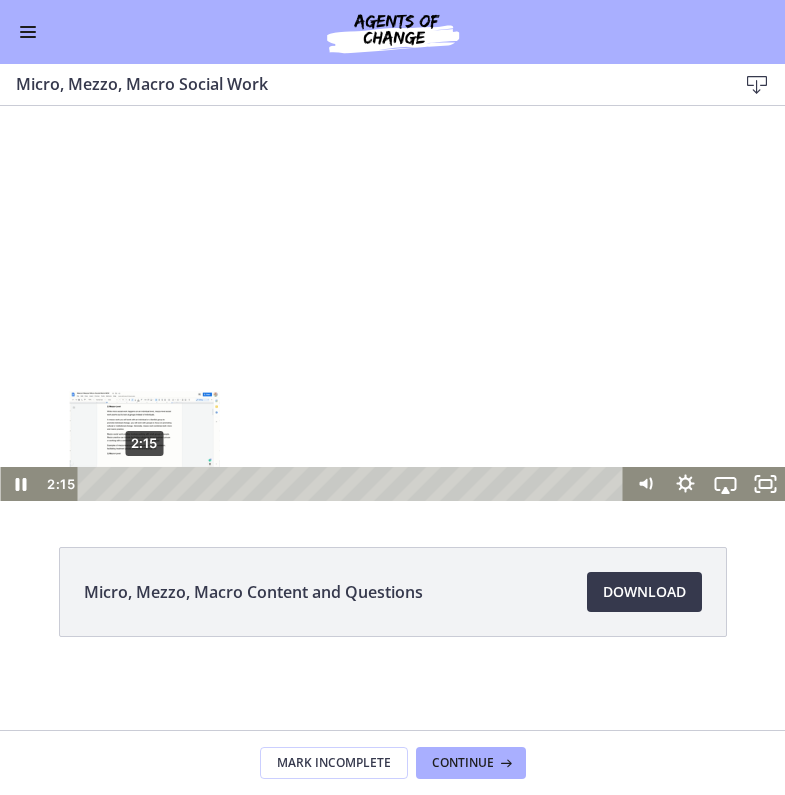 click on "2:15" at bounding box center [354, 484] 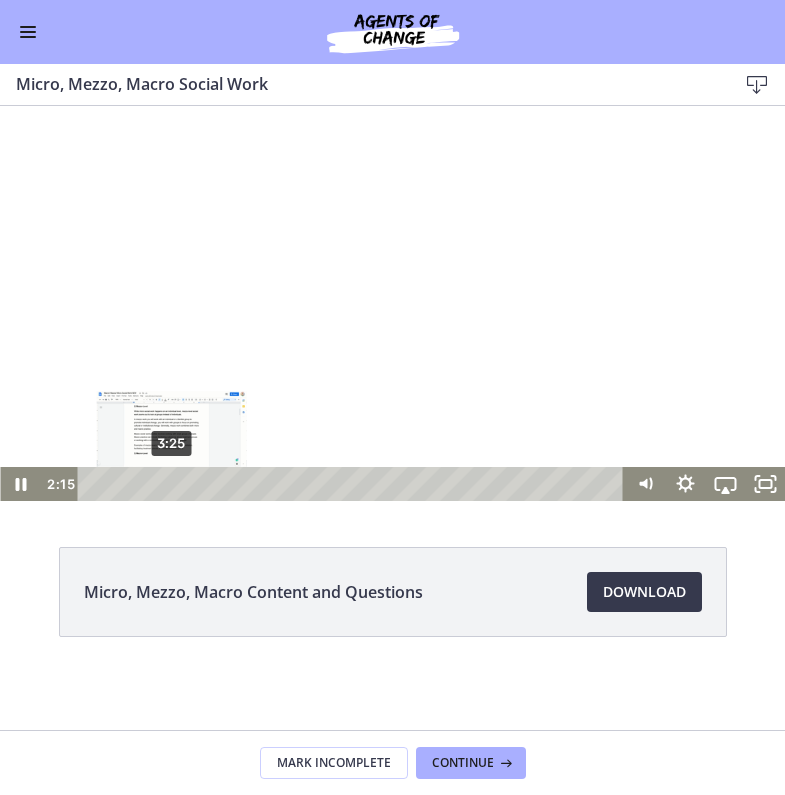 click on "3:25" at bounding box center (354, 484) 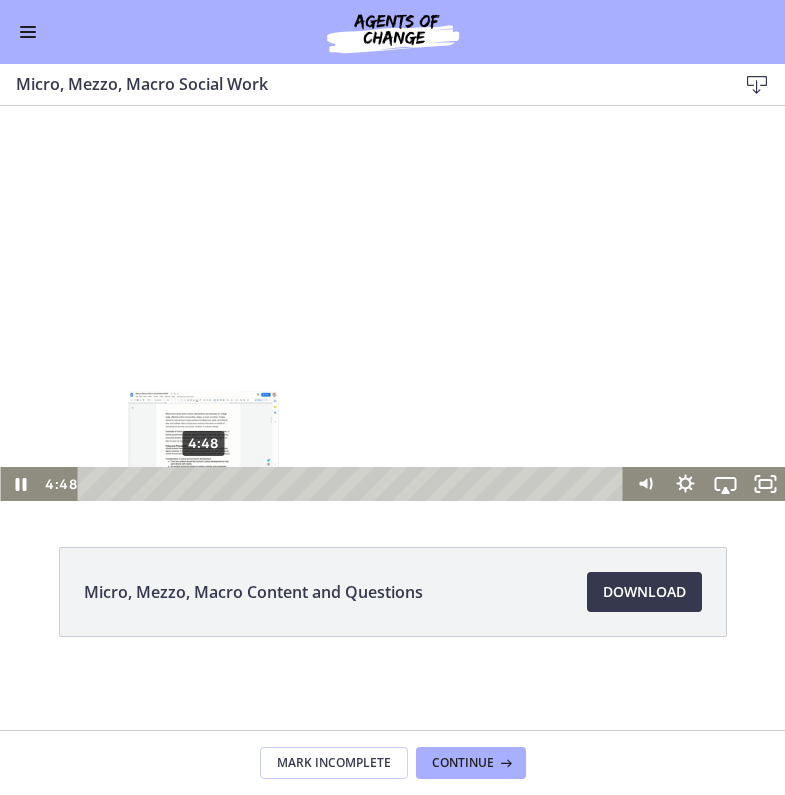 click on "4:48" at bounding box center (354, 484) 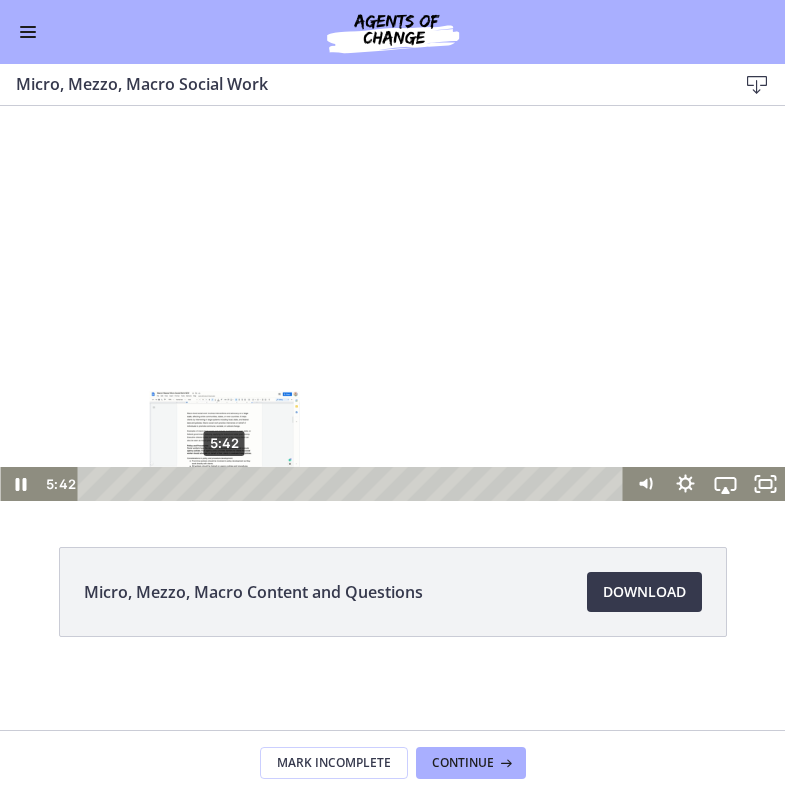 click on "5:42" at bounding box center (354, 484) 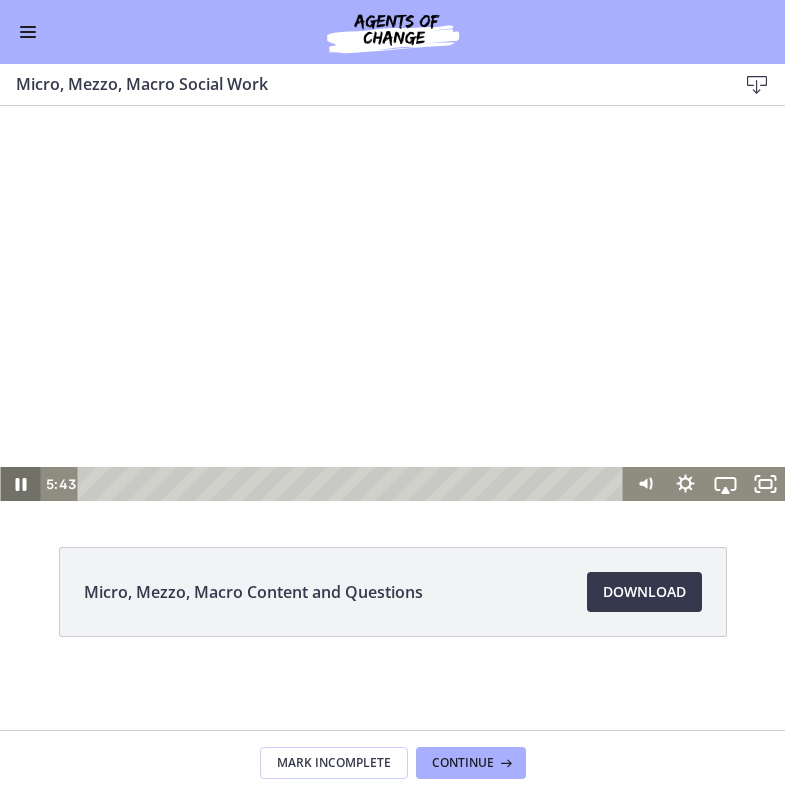 click 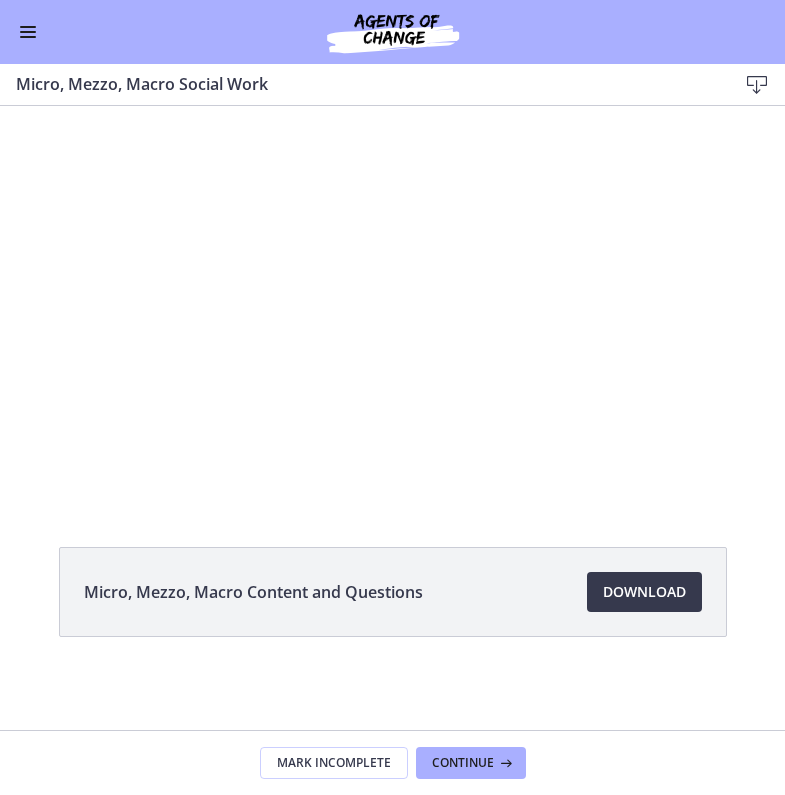 click at bounding box center [28, 32] 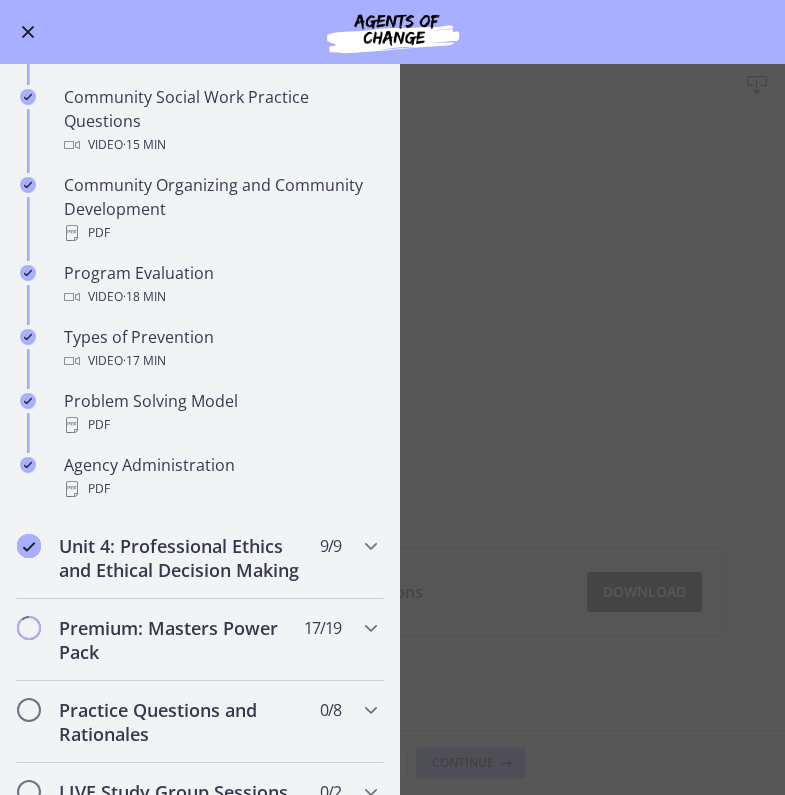 scroll, scrollTop: 1063, scrollLeft: 0, axis: vertical 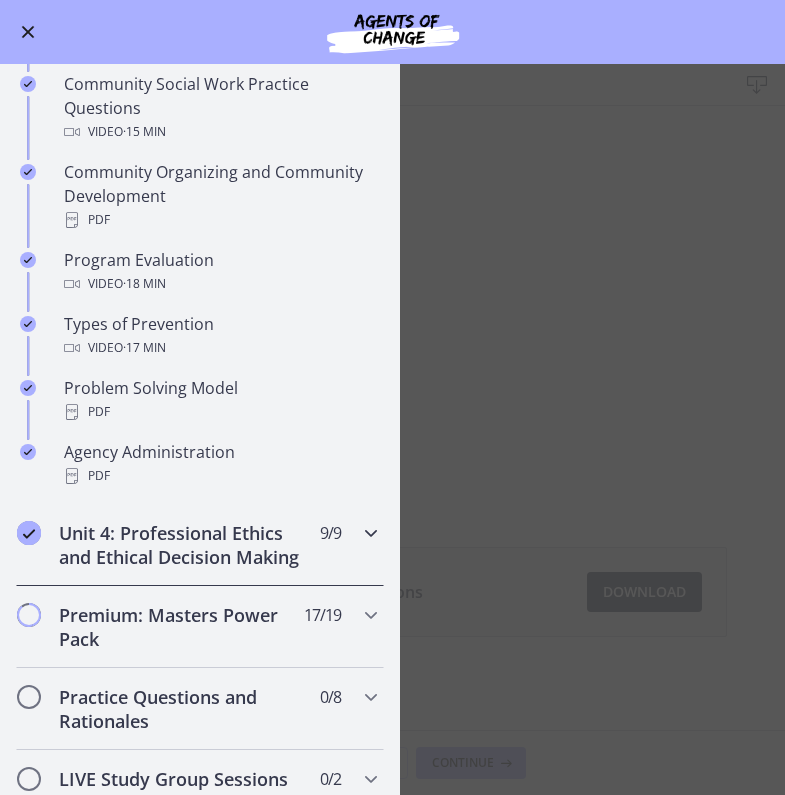 click on "Unit 4: Professional Ethics and Ethical Decision Making" at bounding box center (181, 545) 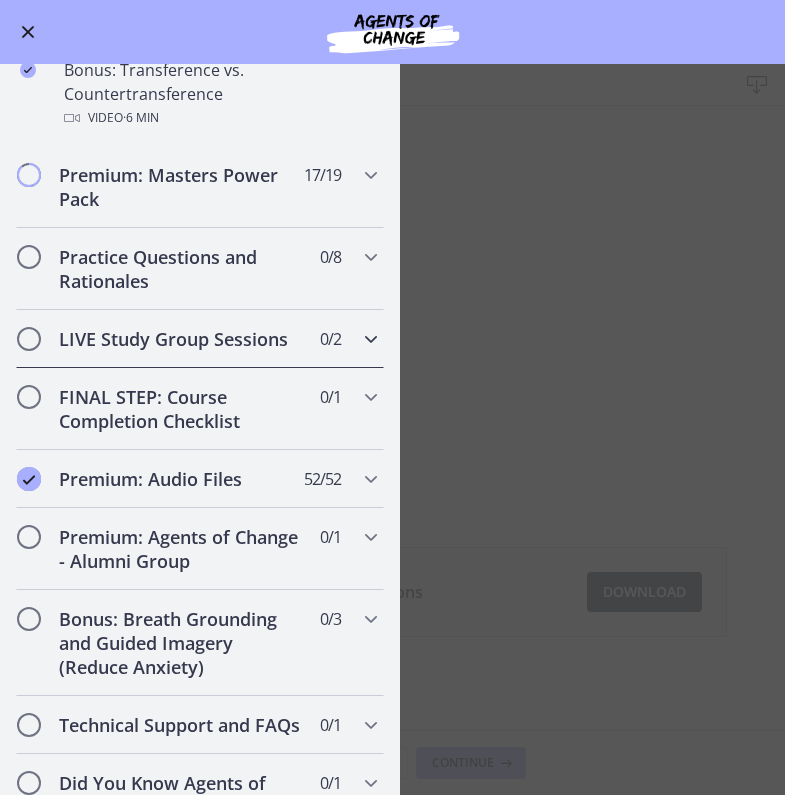 scroll, scrollTop: 1341, scrollLeft: 0, axis: vertical 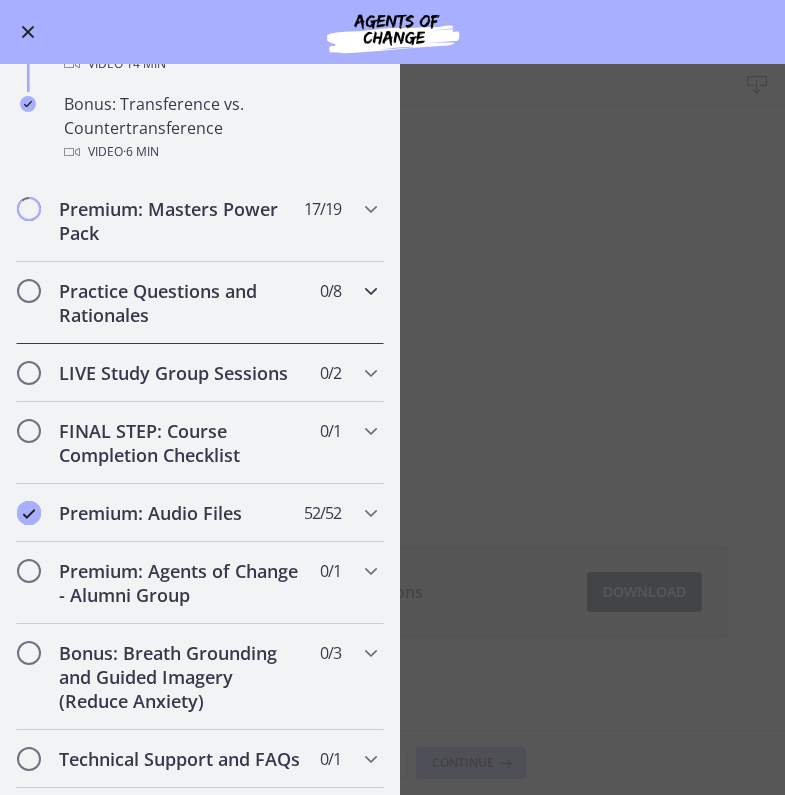 click on "Practice Questions and Rationales" at bounding box center [181, 303] 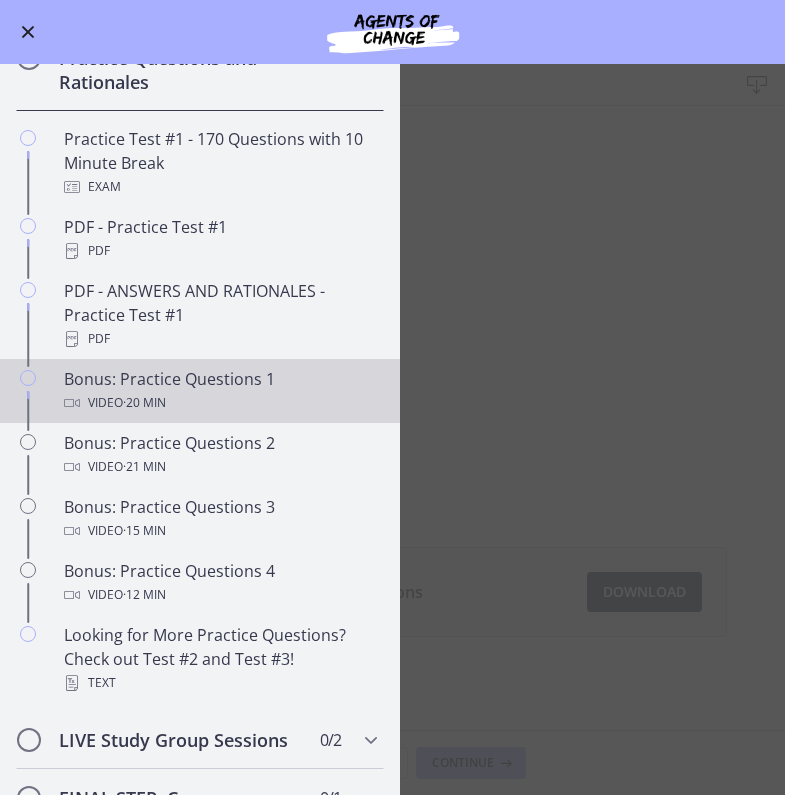 scroll, scrollTop: 925, scrollLeft: 0, axis: vertical 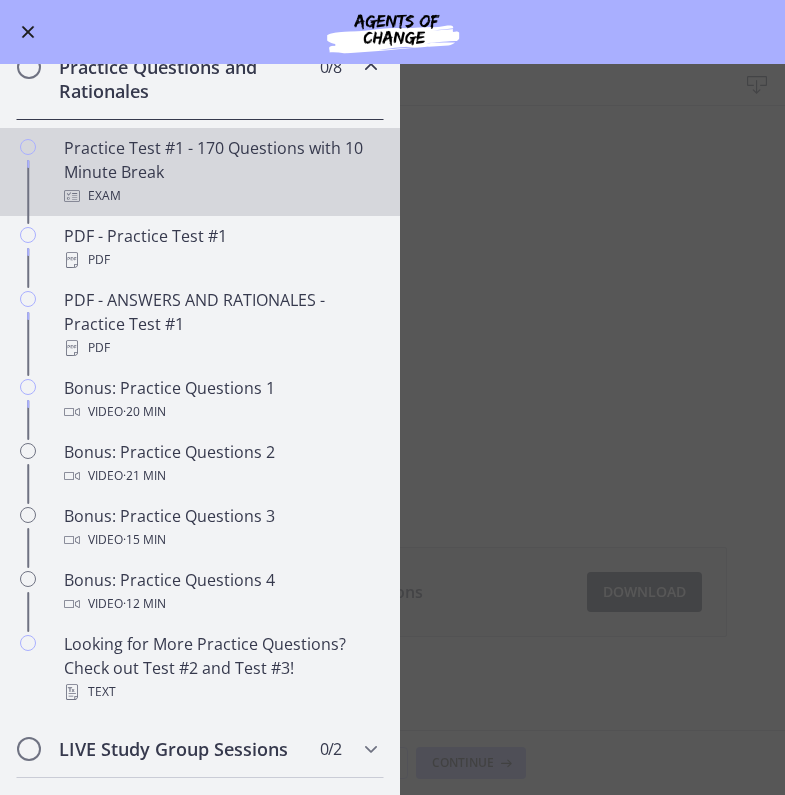 click on "Practice Test #1 - 170 Questions with 10 Minute Break
Exam" at bounding box center (220, 172) 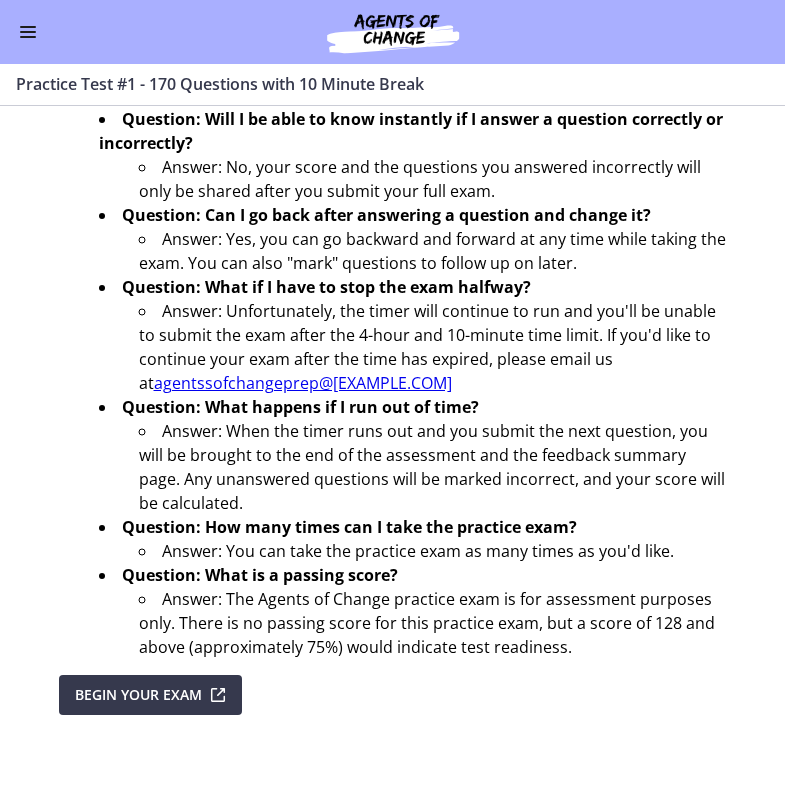scroll, scrollTop: 658, scrollLeft: 0, axis: vertical 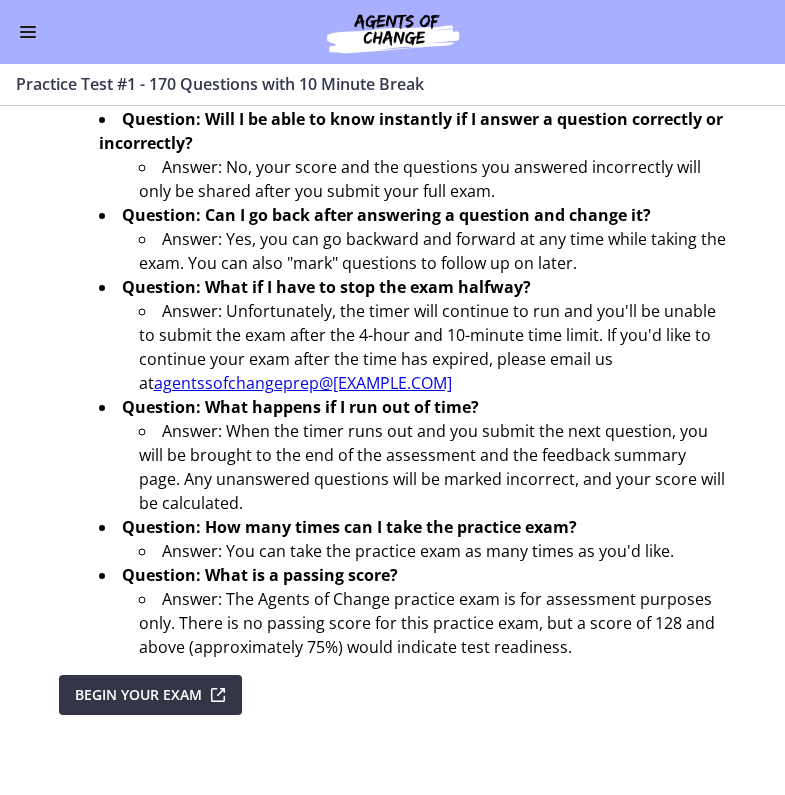 click on "Begin Your Exam" at bounding box center [138, 695] 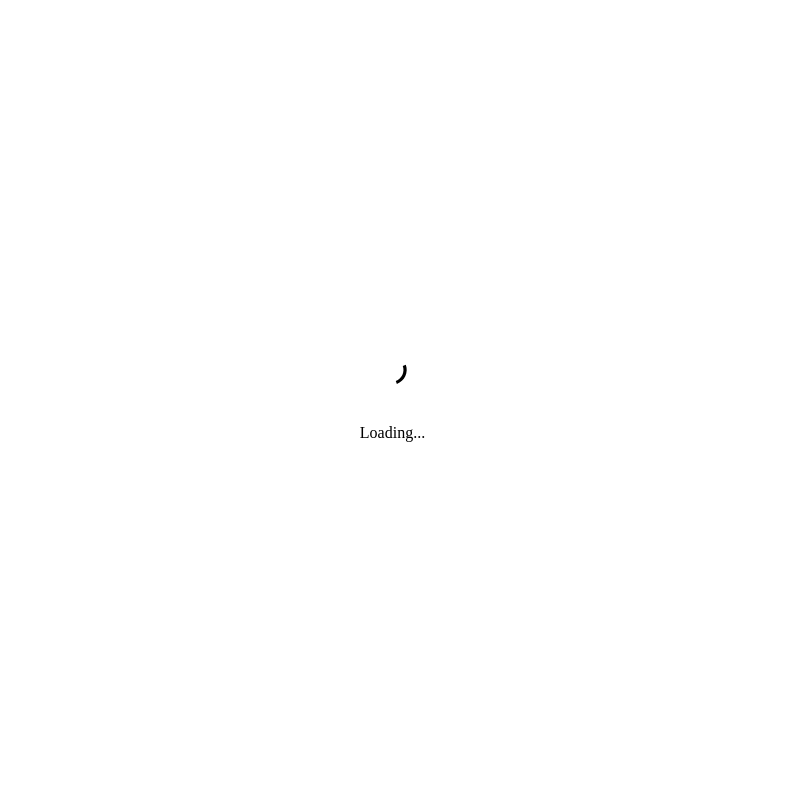 scroll, scrollTop: 0, scrollLeft: 0, axis: both 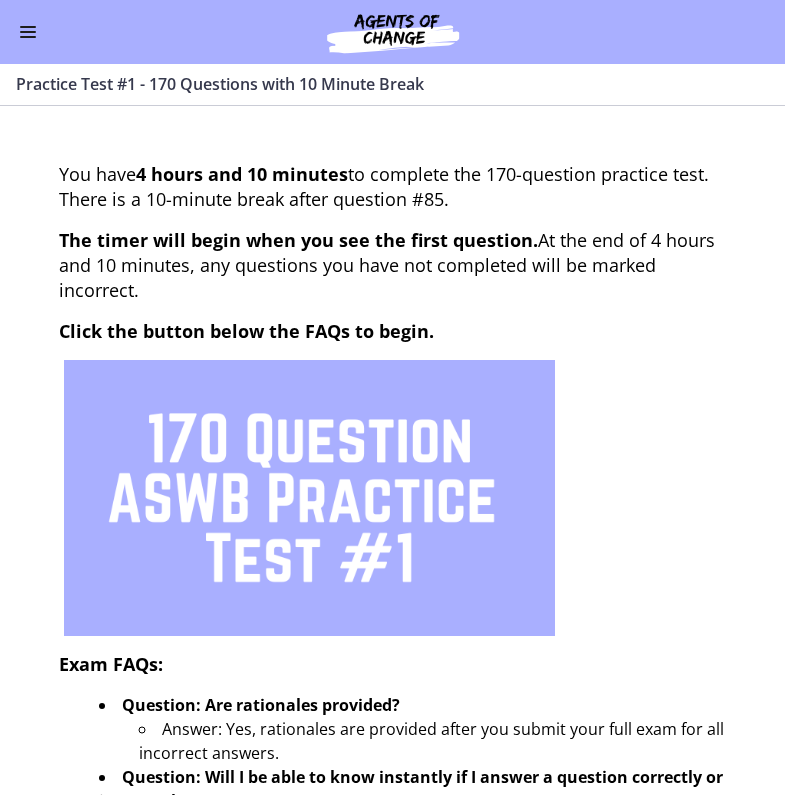 click at bounding box center [28, 32] 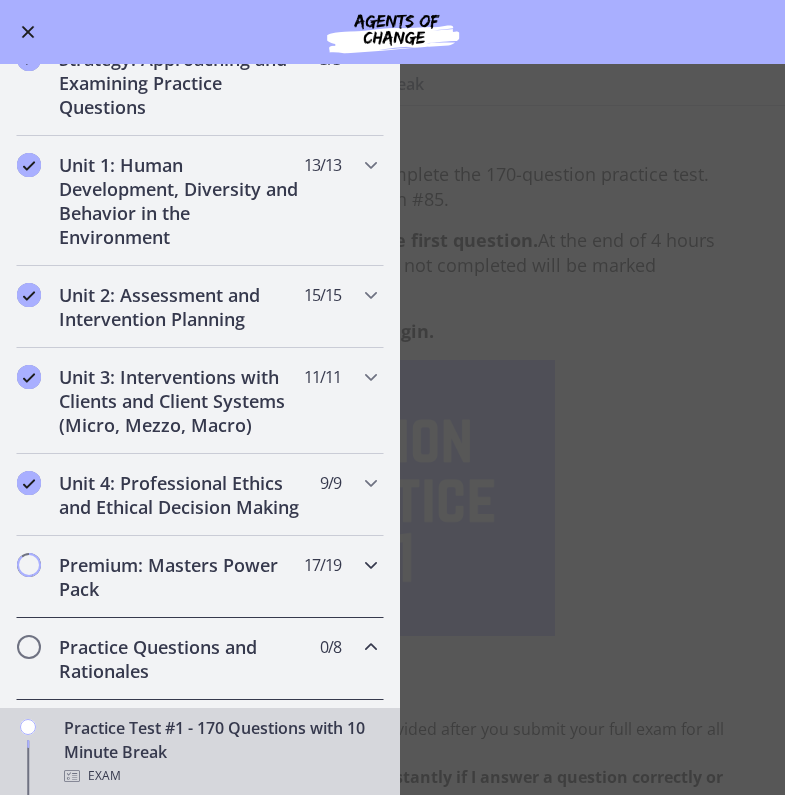 scroll, scrollTop: 330, scrollLeft: 0, axis: vertical 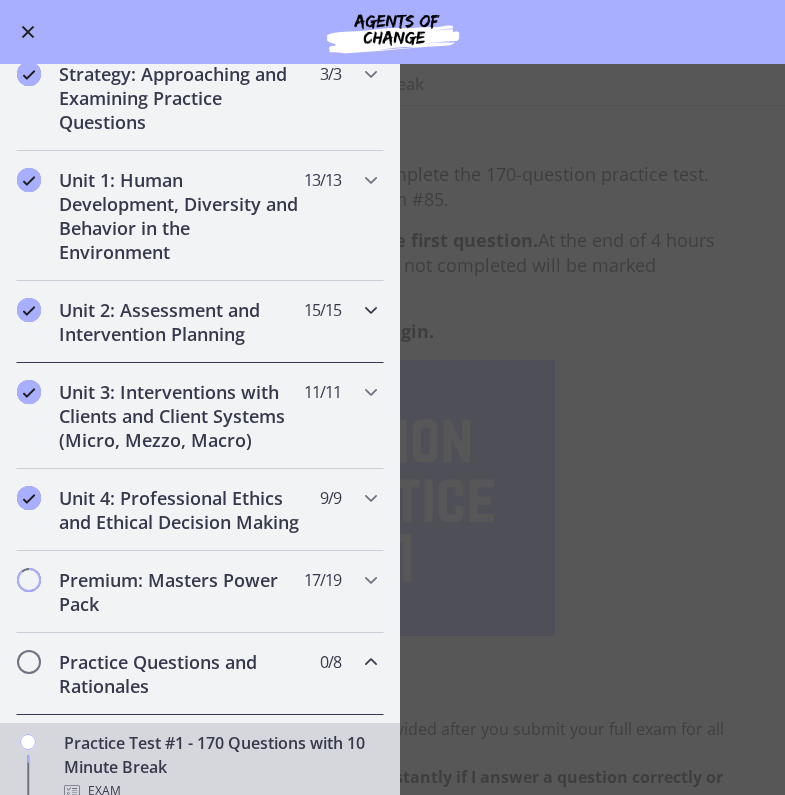click on "Unit 2: Assessment and Intervention Planning" at bounding box center (181, 322) 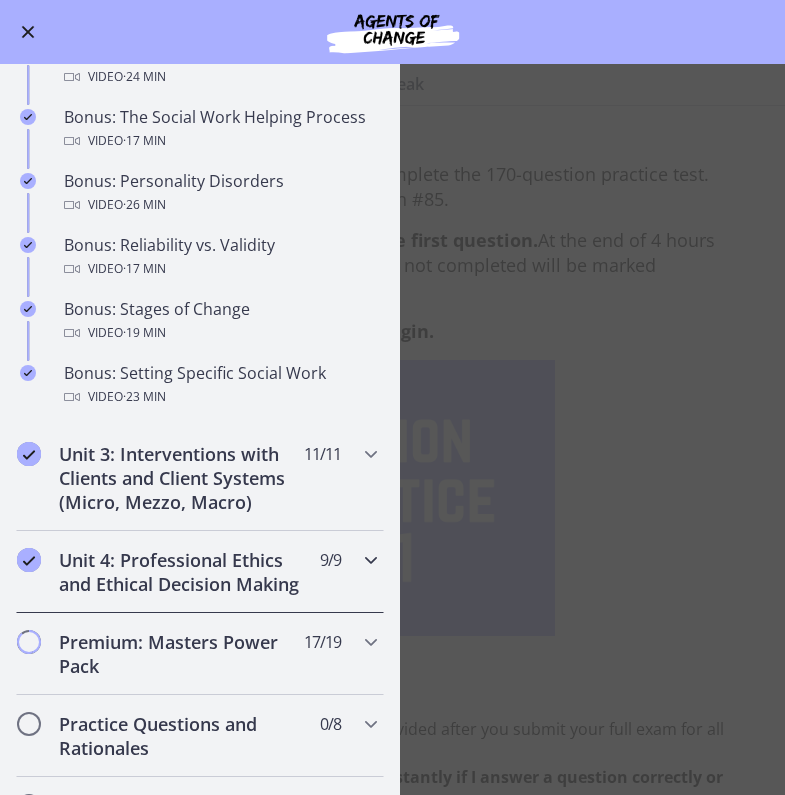 scroll, scrollTop: 1496, scrollLeft: 0, axis: vertical 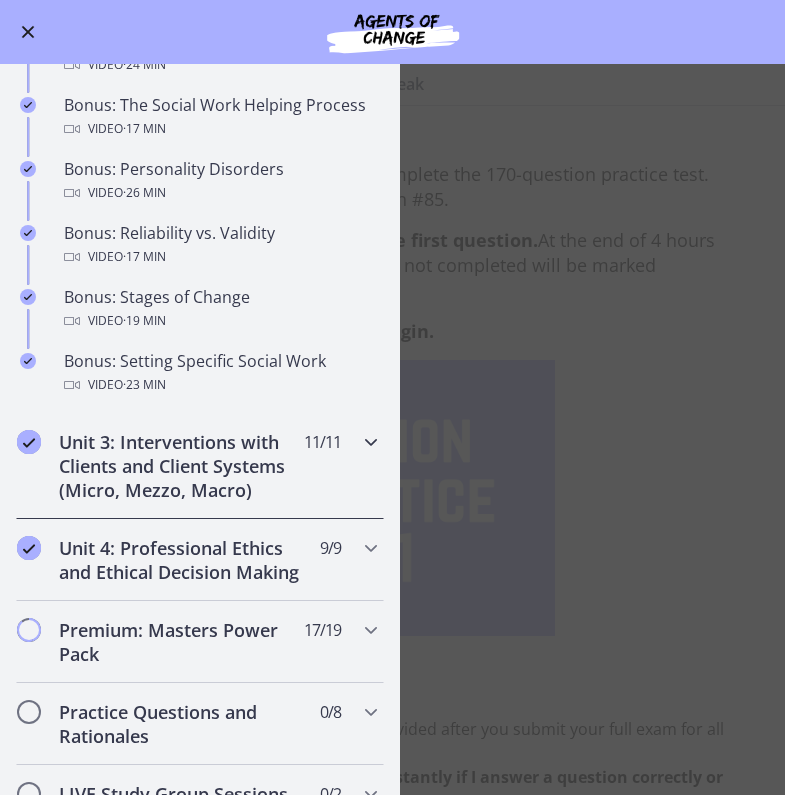 click on "Unit 3: Interventions with Clients and Client Systems (Micro, Mezzo, Macro)" at bounding box center (181, 466) 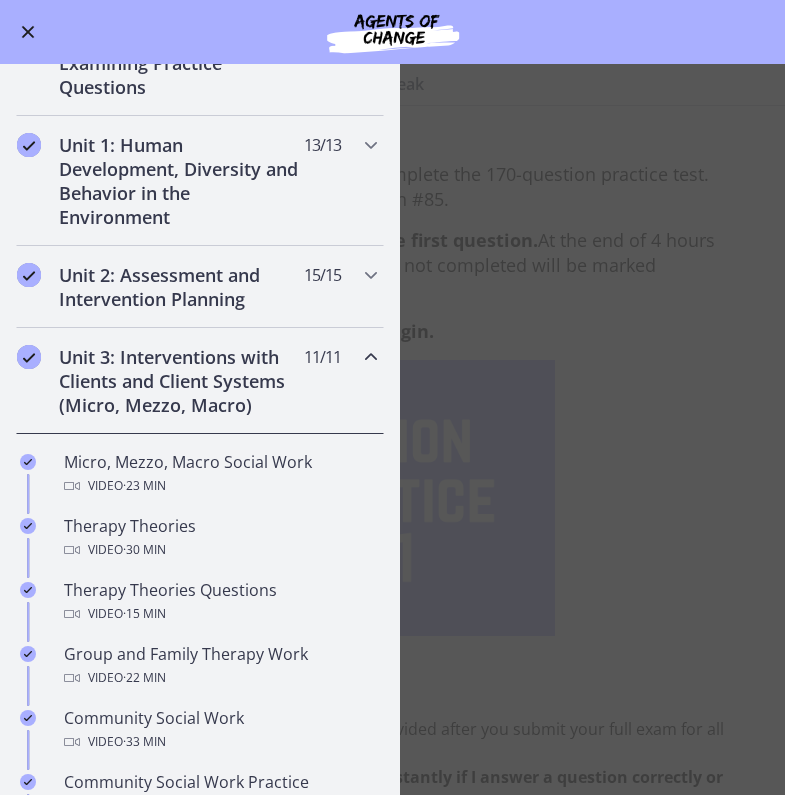 scroll, scrollTop: 437, scrollLeft: 0, axis: vertical 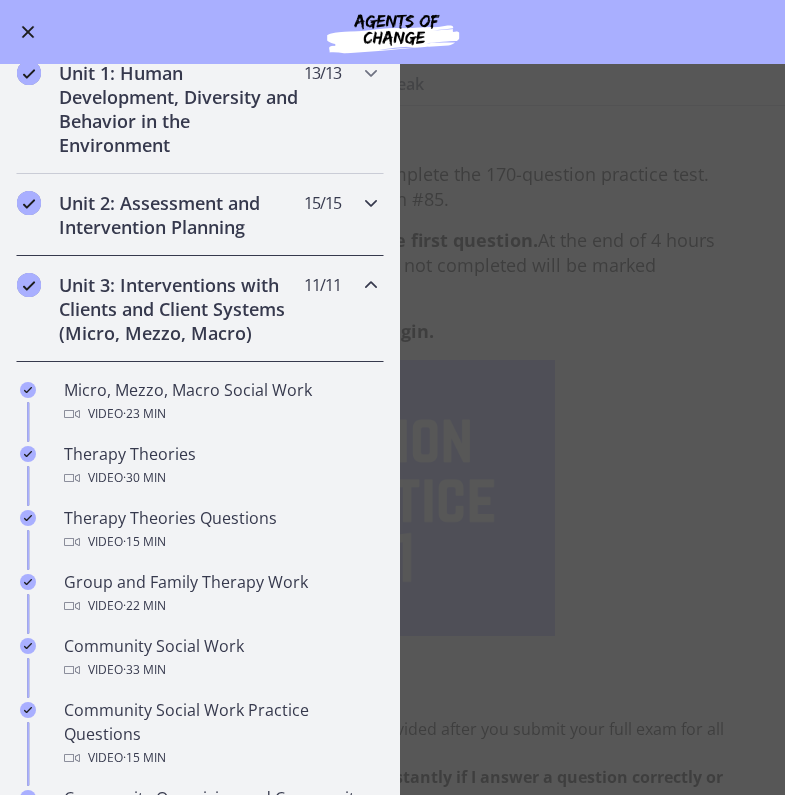 click on "Unit 2: Assessment and Intervention Planning" at bounding box center (181, 215) 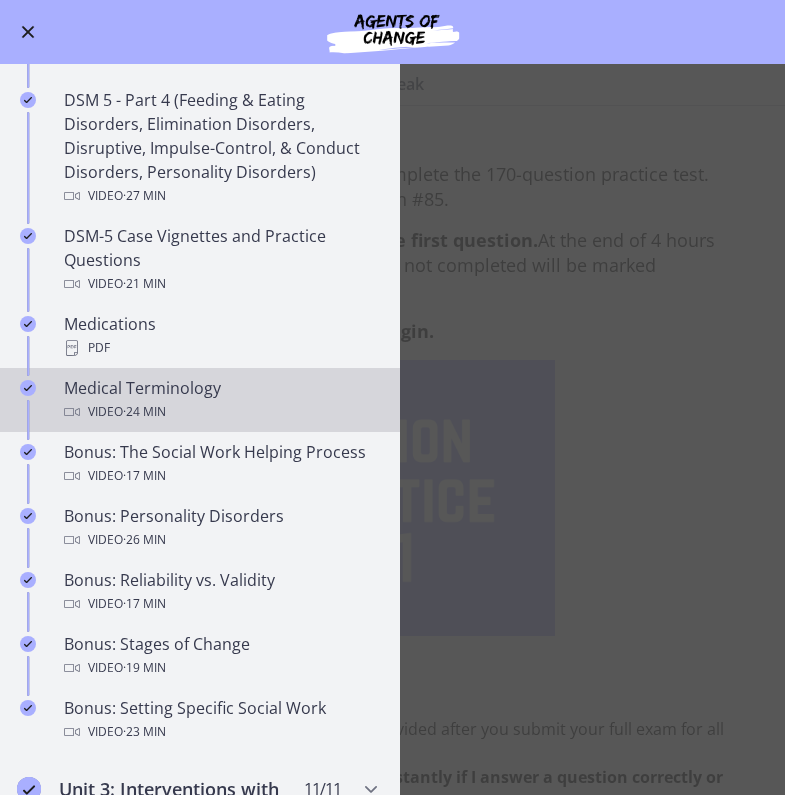scroll, scrollTop: 1155, scrollLeft: 0, axis: vertical 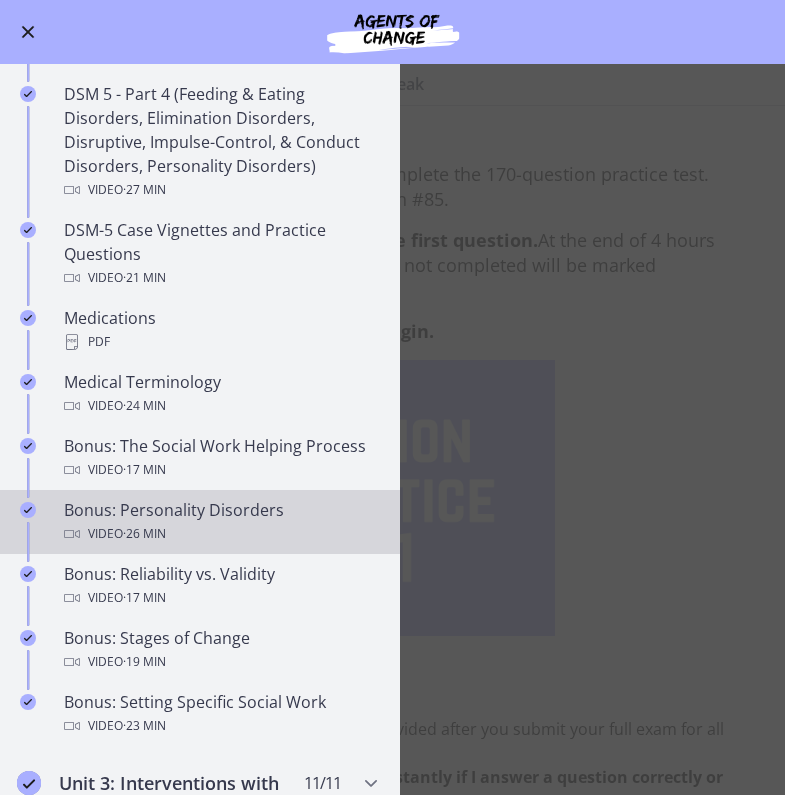 click on "·  26 min" at bounding box center [144, 534] 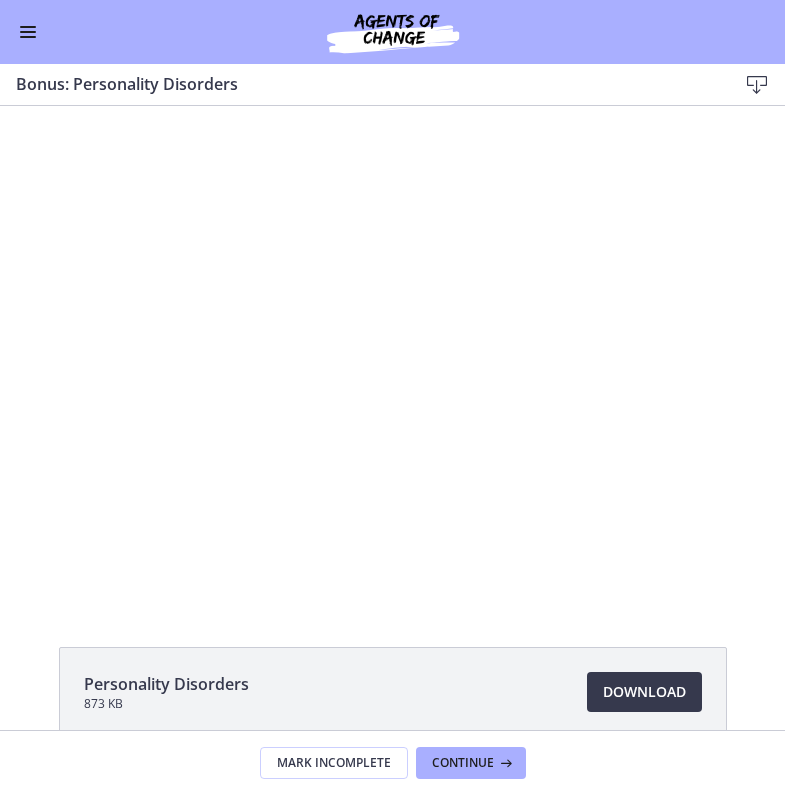scroll, scrollTop: 0, scrollLeft: 0, axis: both 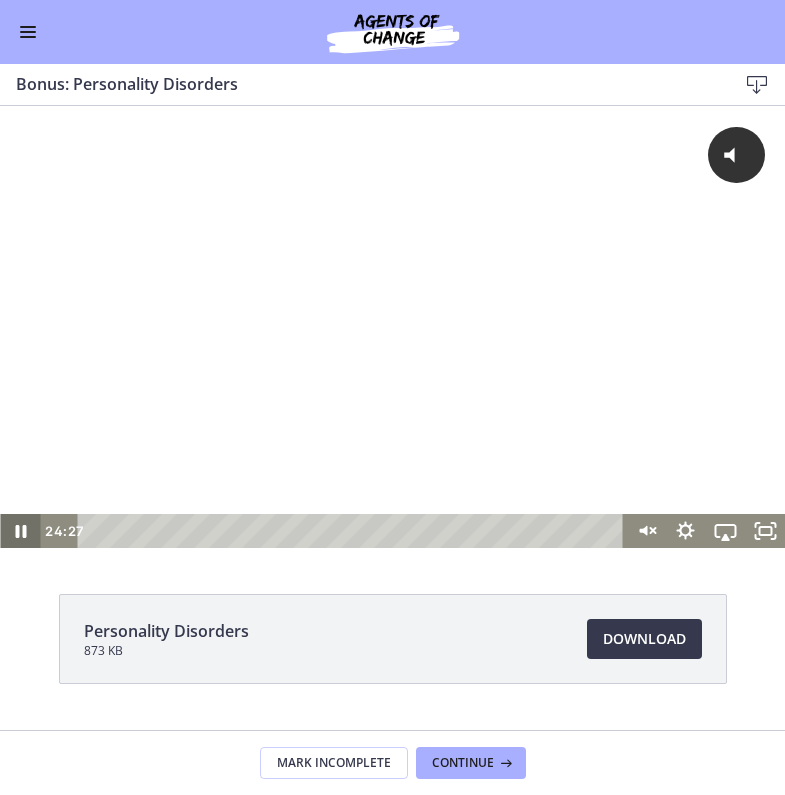 click 